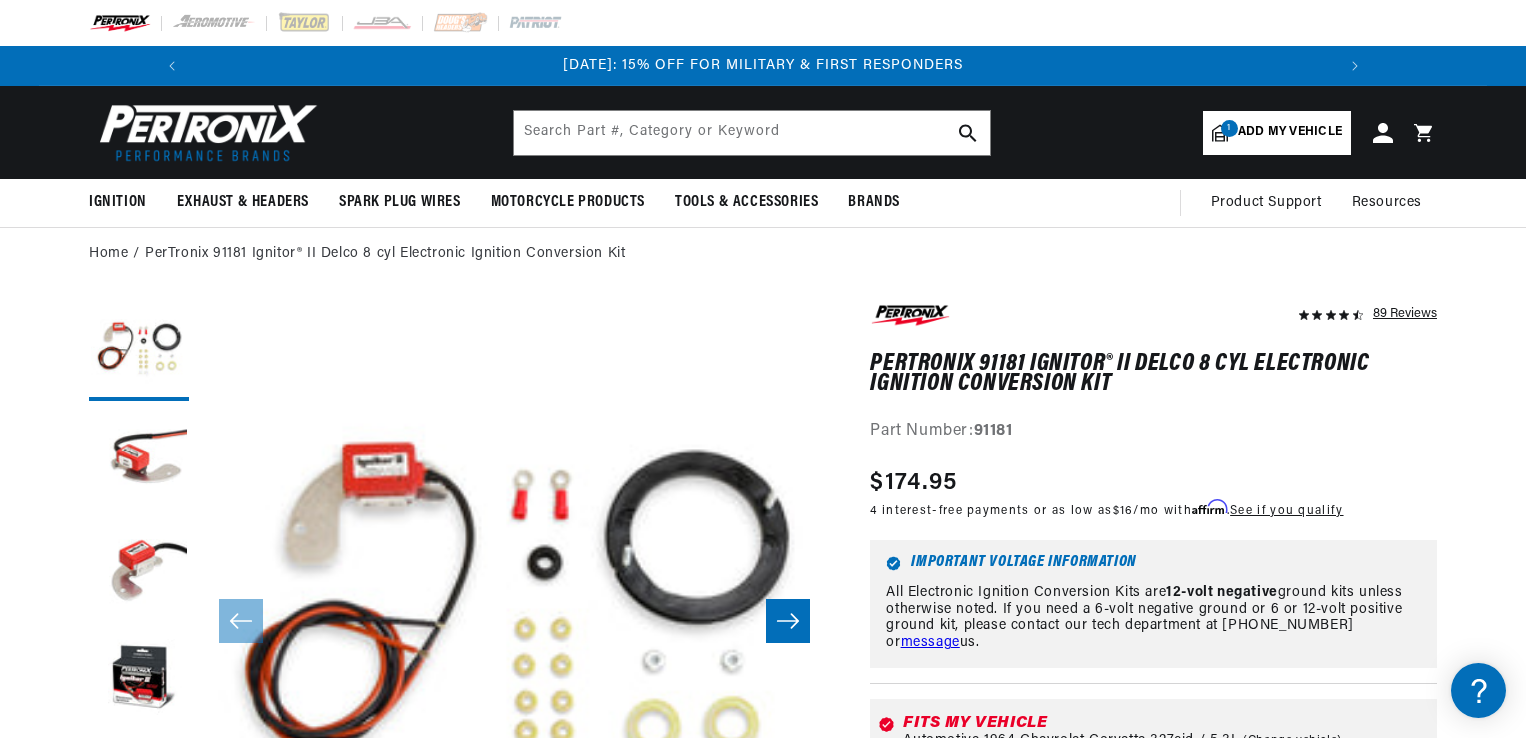 scroll, scrollTop: 2197, scrollLeft: 0, axis: vertical 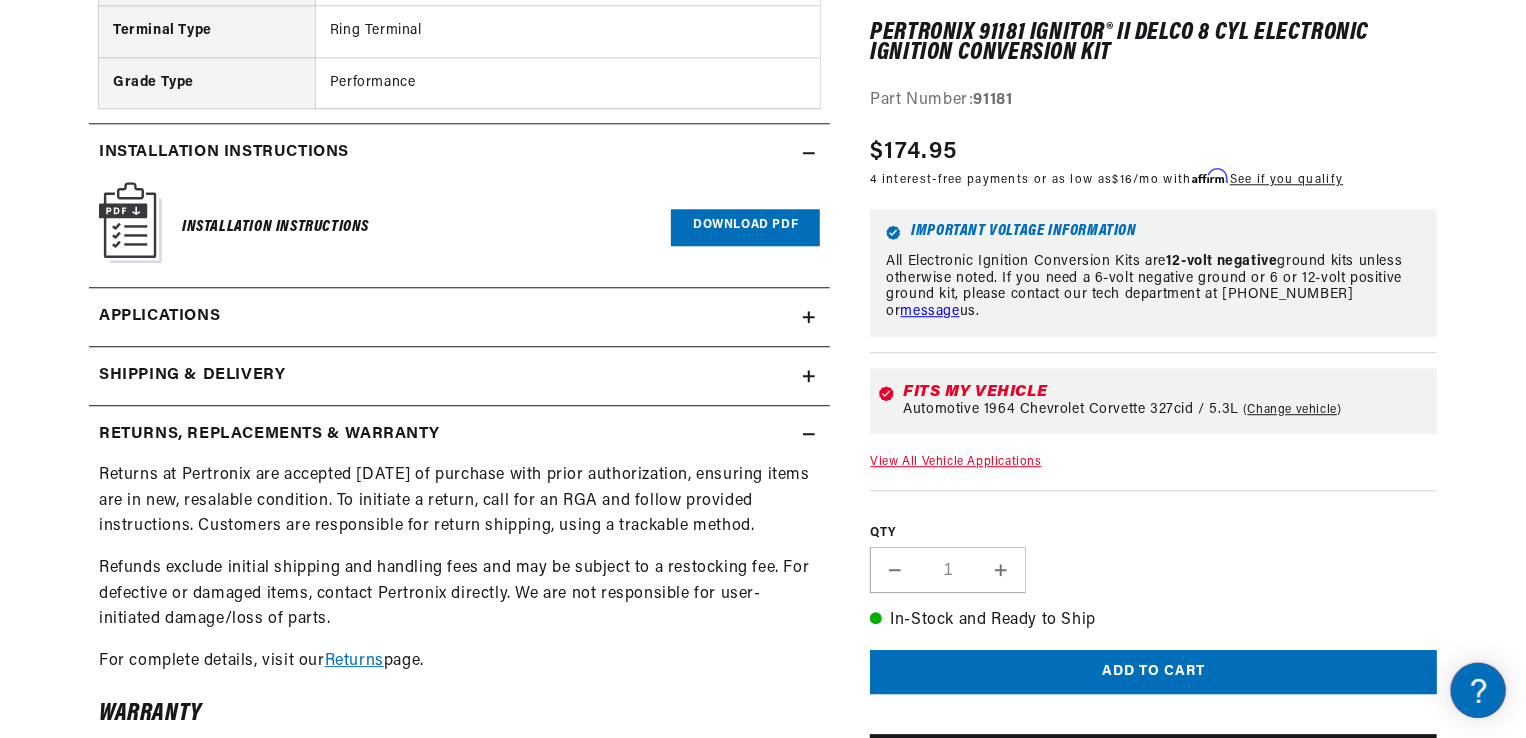 click on "Applications" at bounding box center [459, 317] 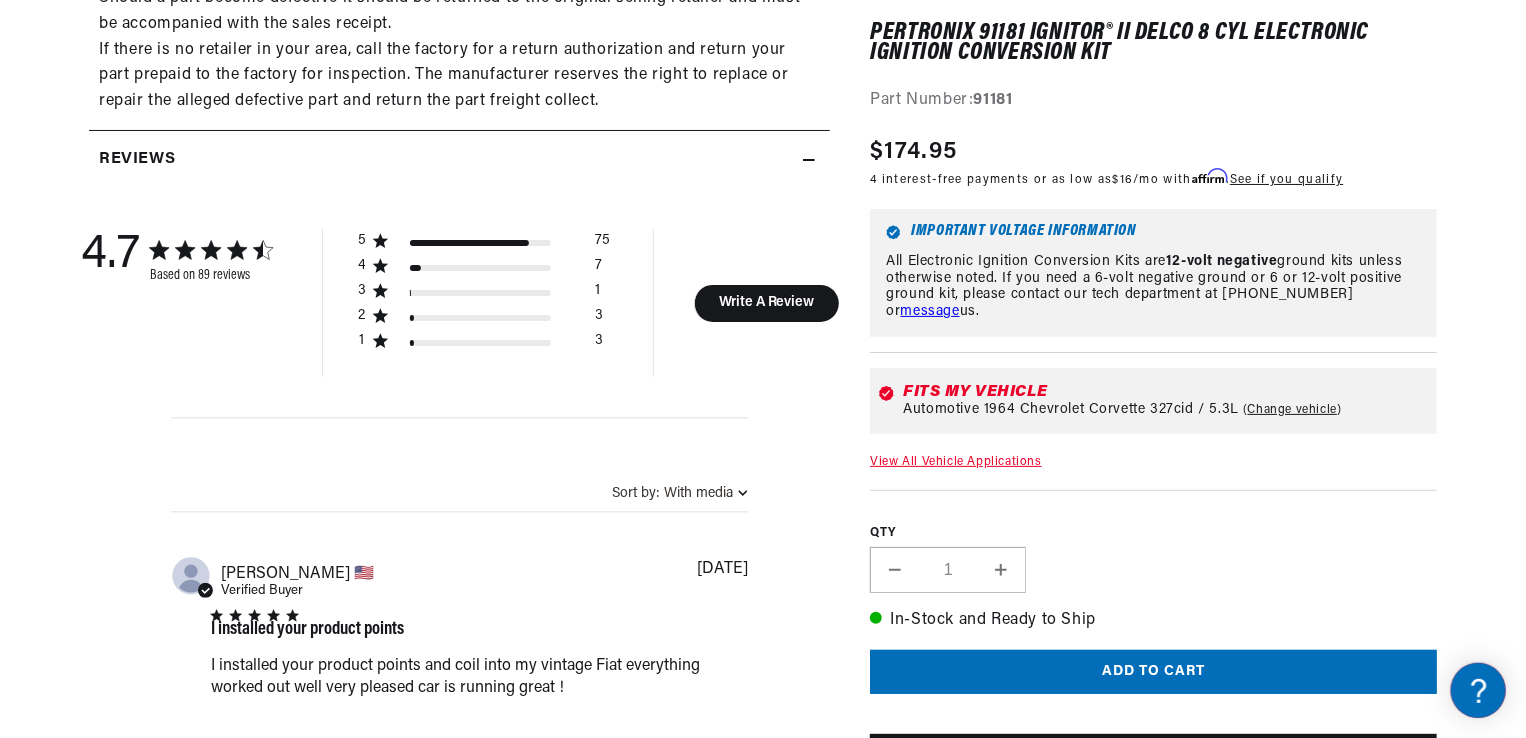 scroll, scrollTop: 0, scrollLeft: 2188, axis: horizontal 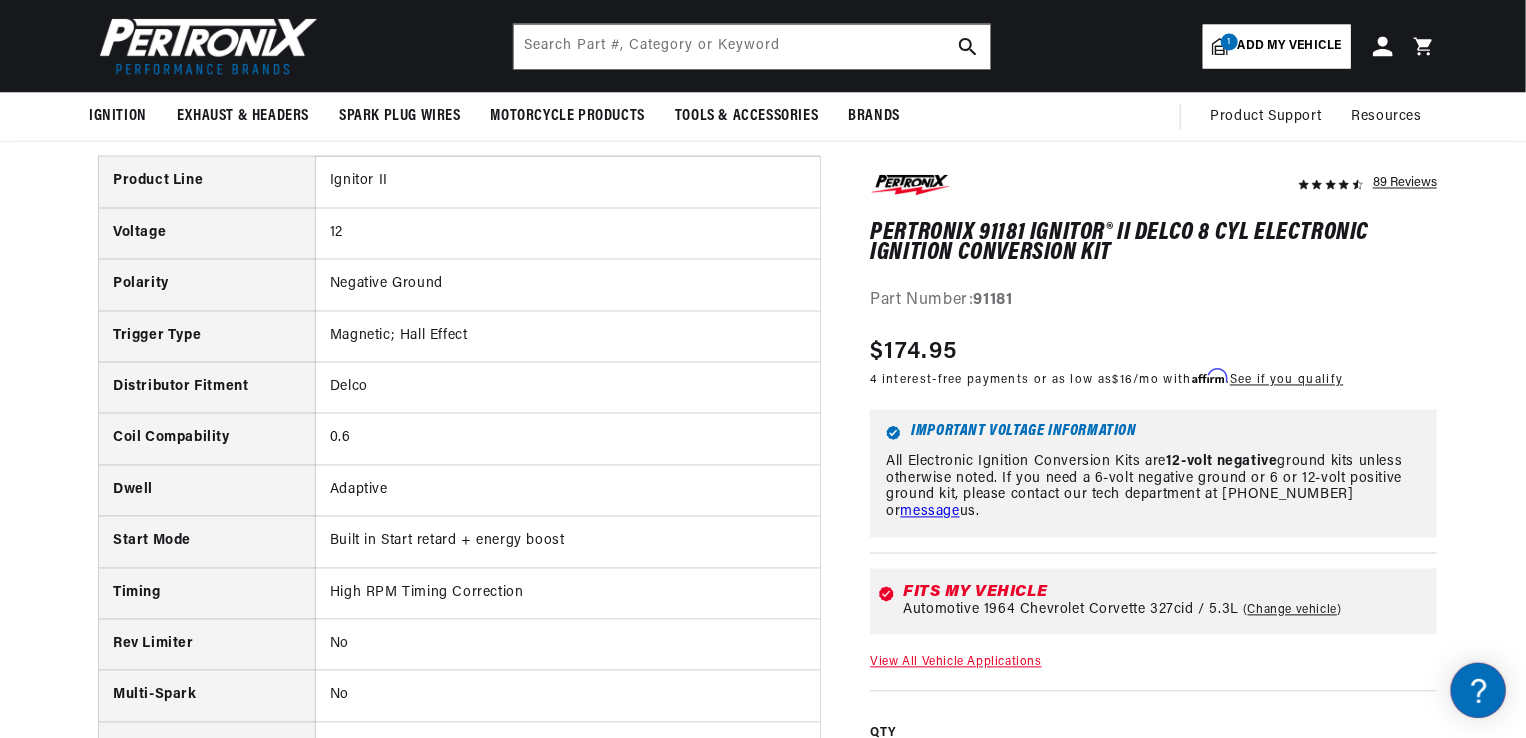 click on "Product Line" at bounding box center (207, 182) 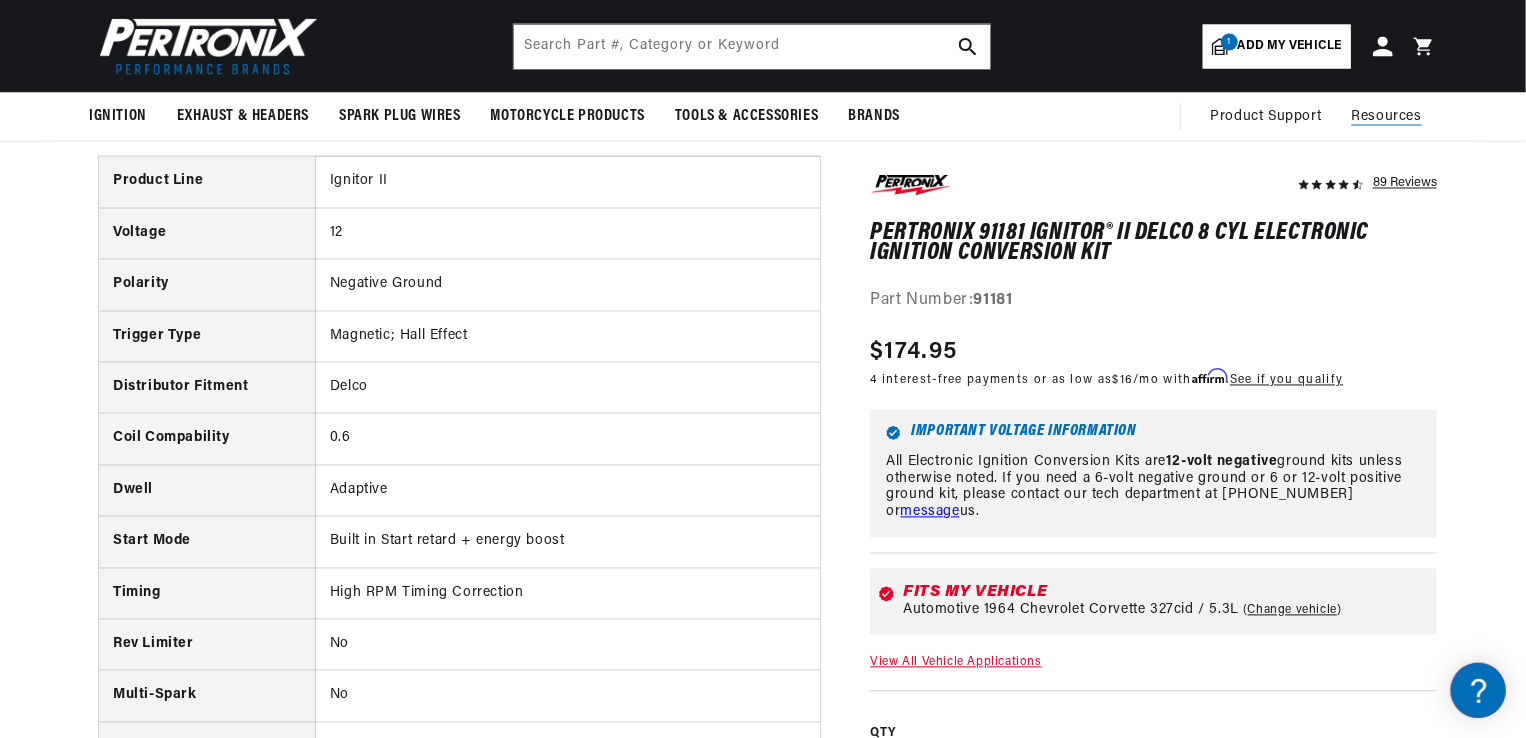 scroll, scrollTop: 0, scrollLeft: 0, axis: both 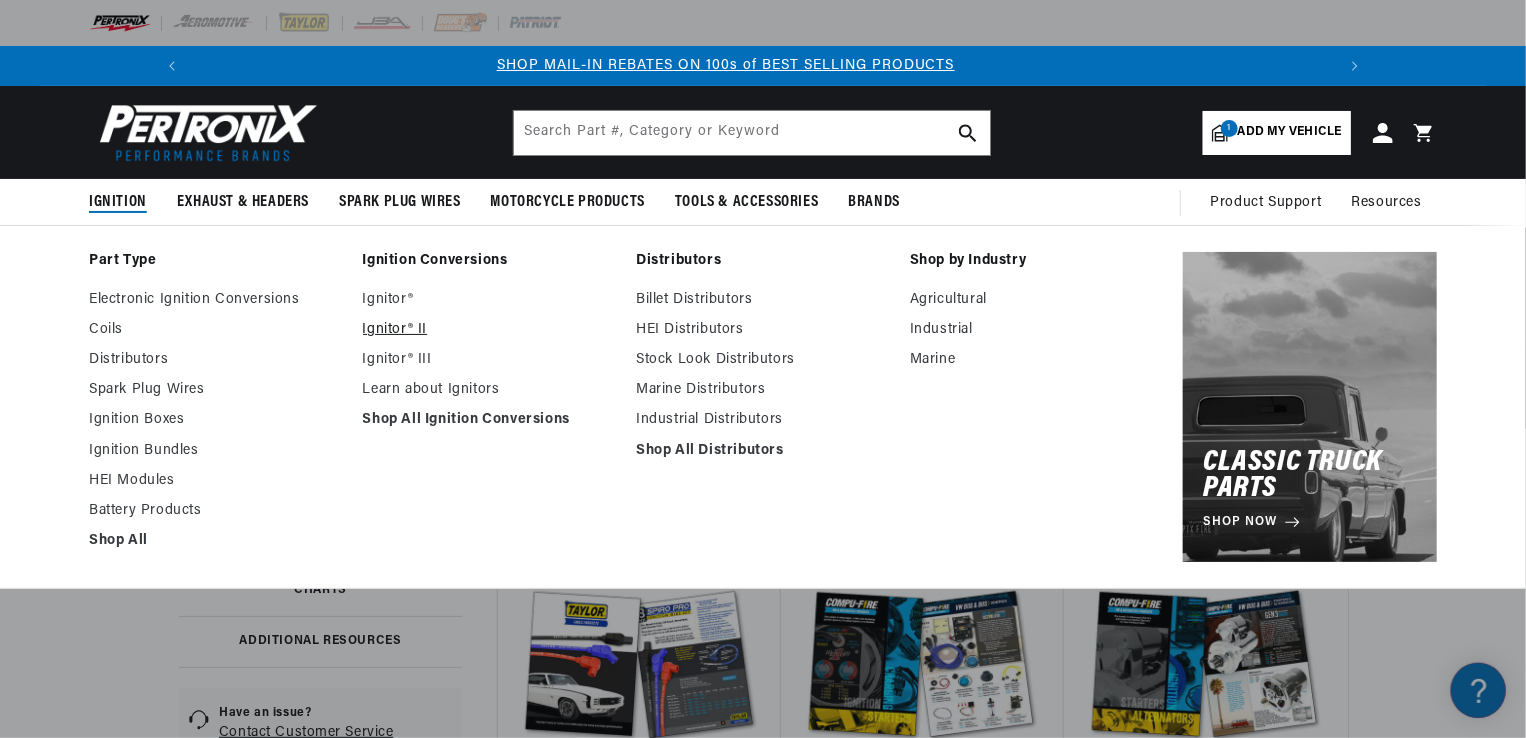 click on "Ignitor® II" at bounding box center [490, 330] 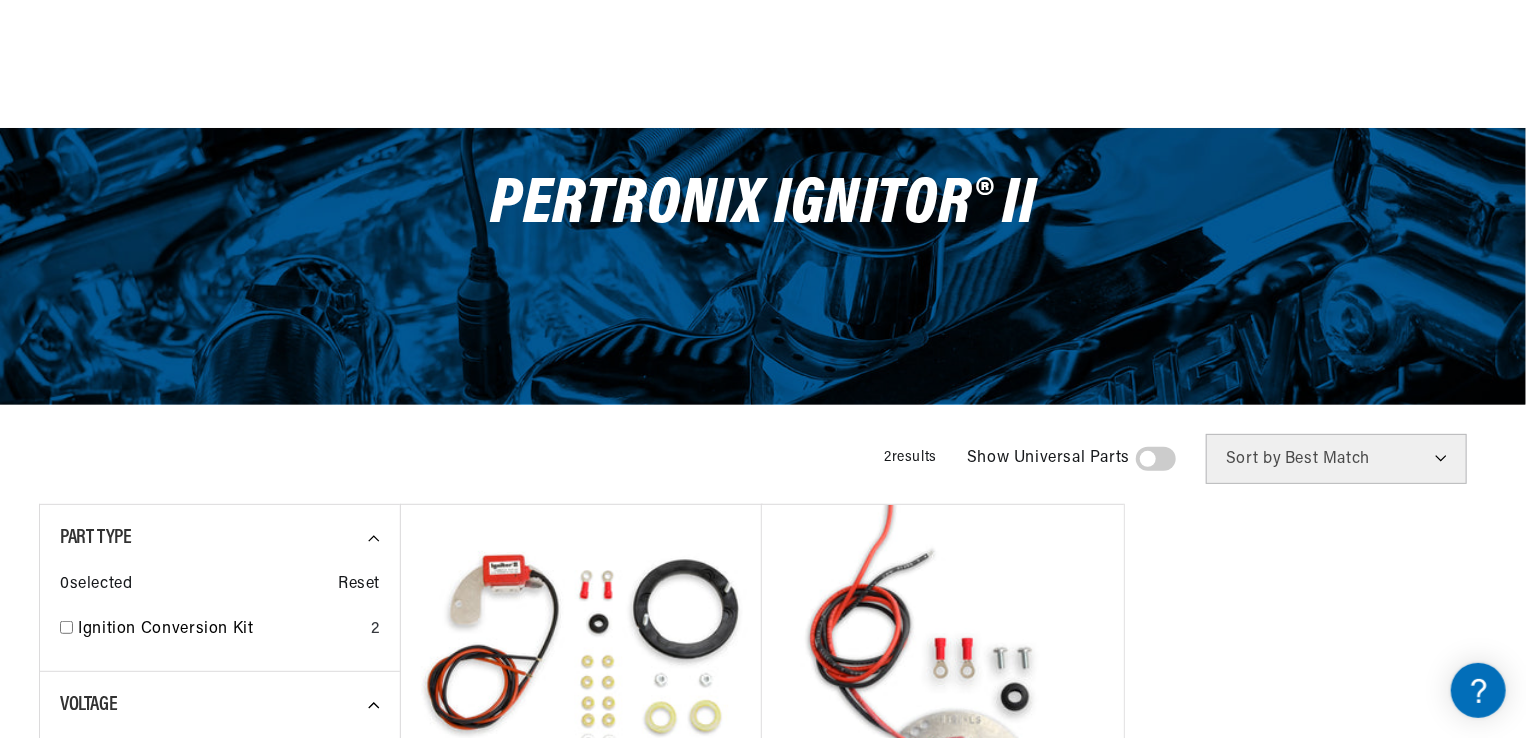 scroll, scrollTop: 481, scrollLeft: 0, axis: vertical 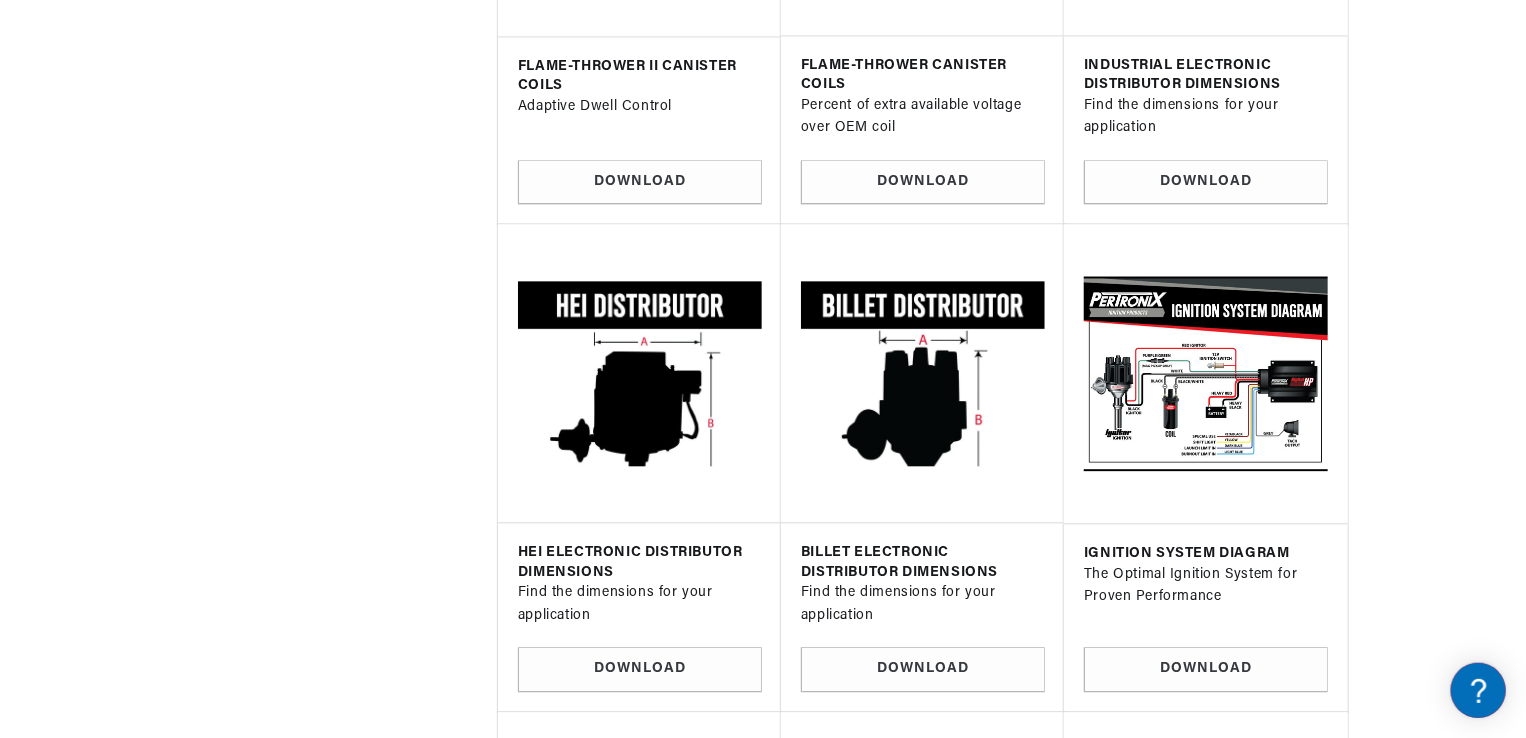 click at bounding box center (1205, 373) 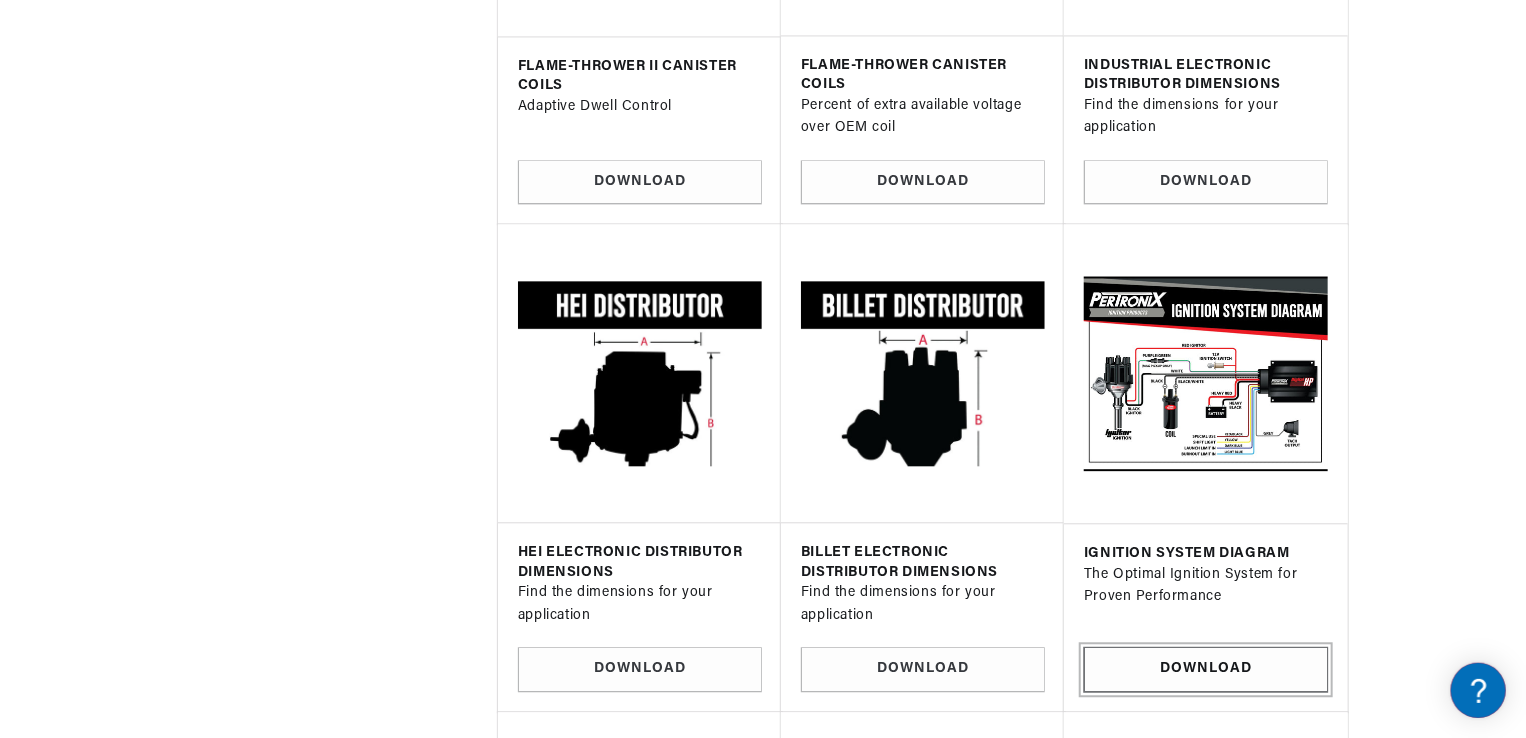 click on "Download" at bounding box center (1206, 669) 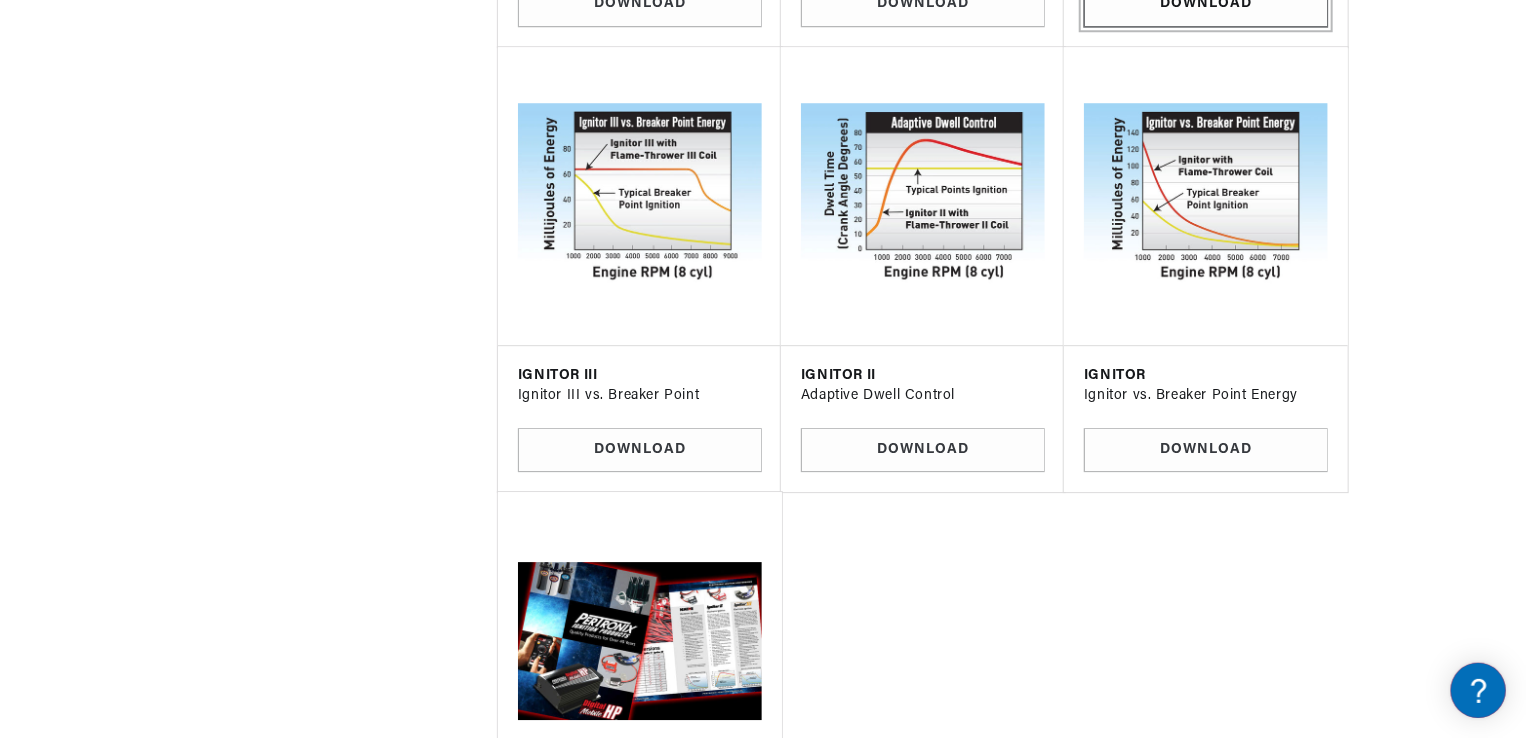 scroll, scrollTop: 6641, scrollLeft: 0, axis: vertical 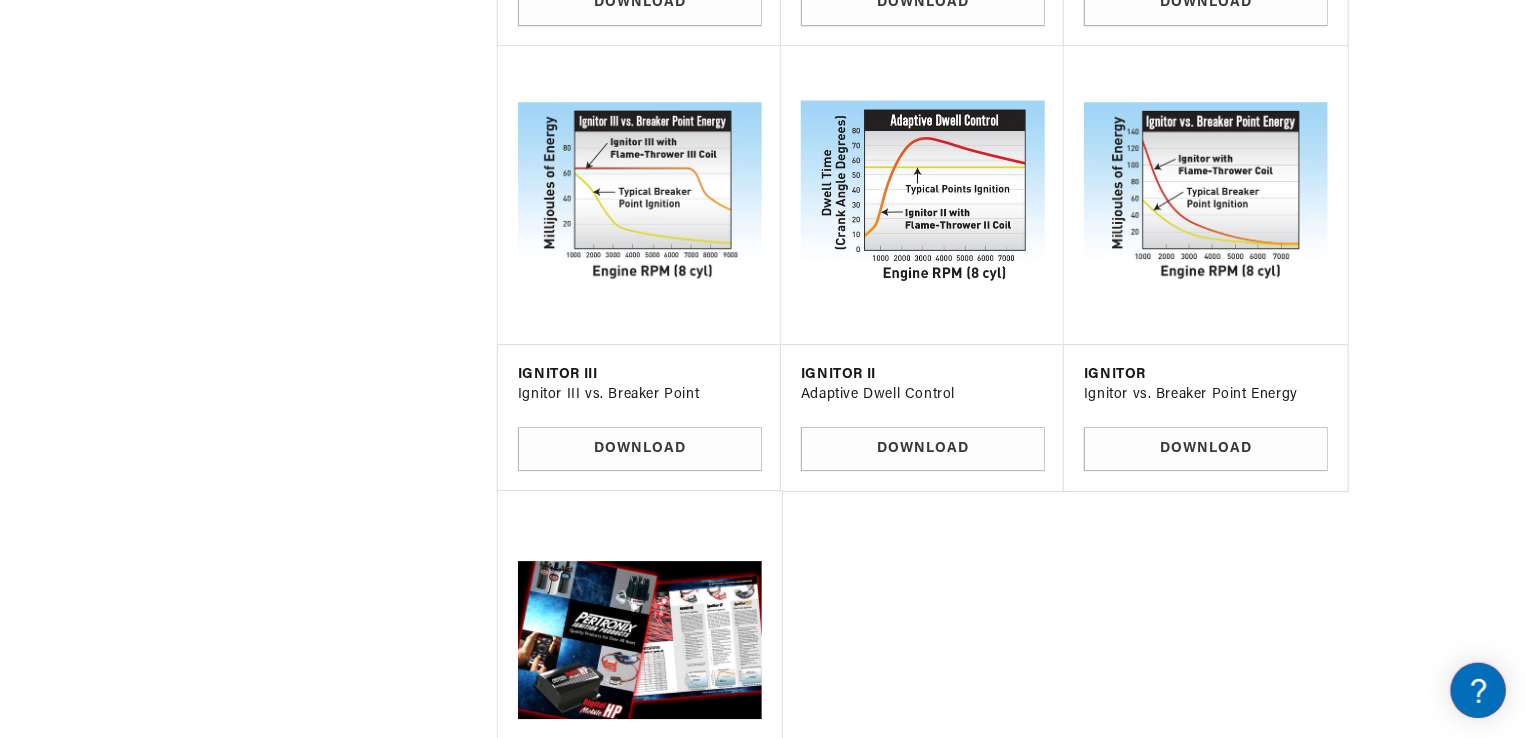 click at bounding box center (922, 195) 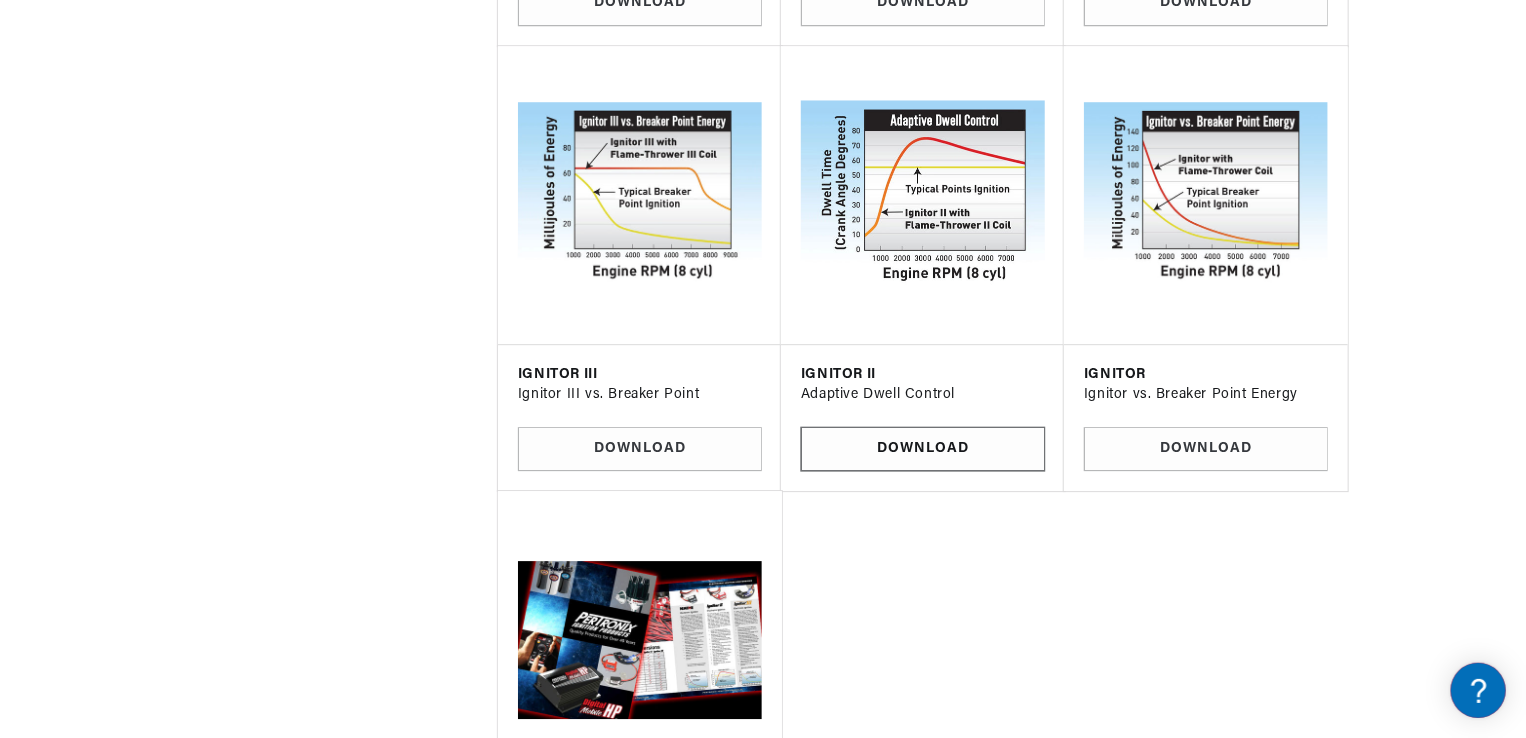 scroll, scrollTop: 0, scrollLeft: 2362, axis: horizontal 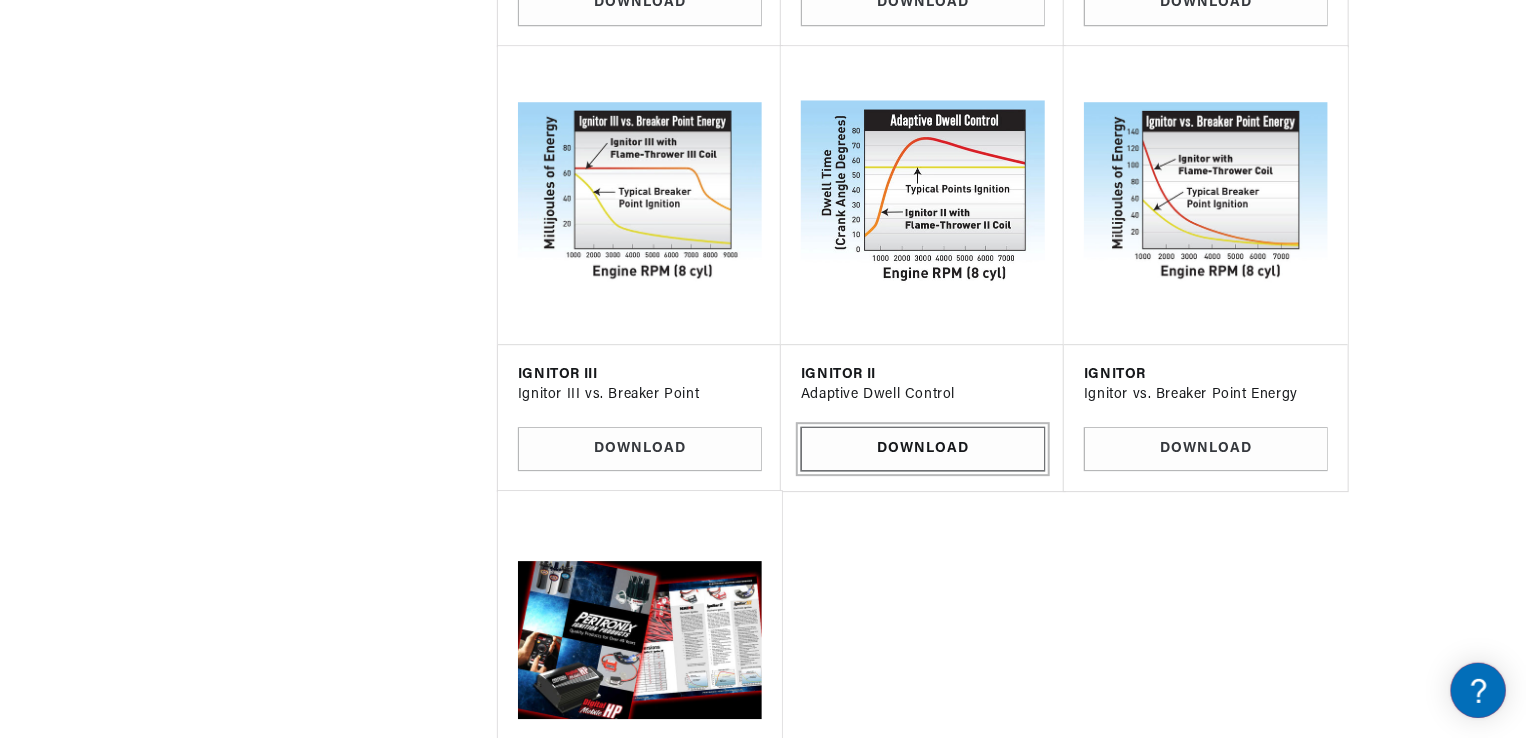 click on "Download" at bounding box center [923, 449] 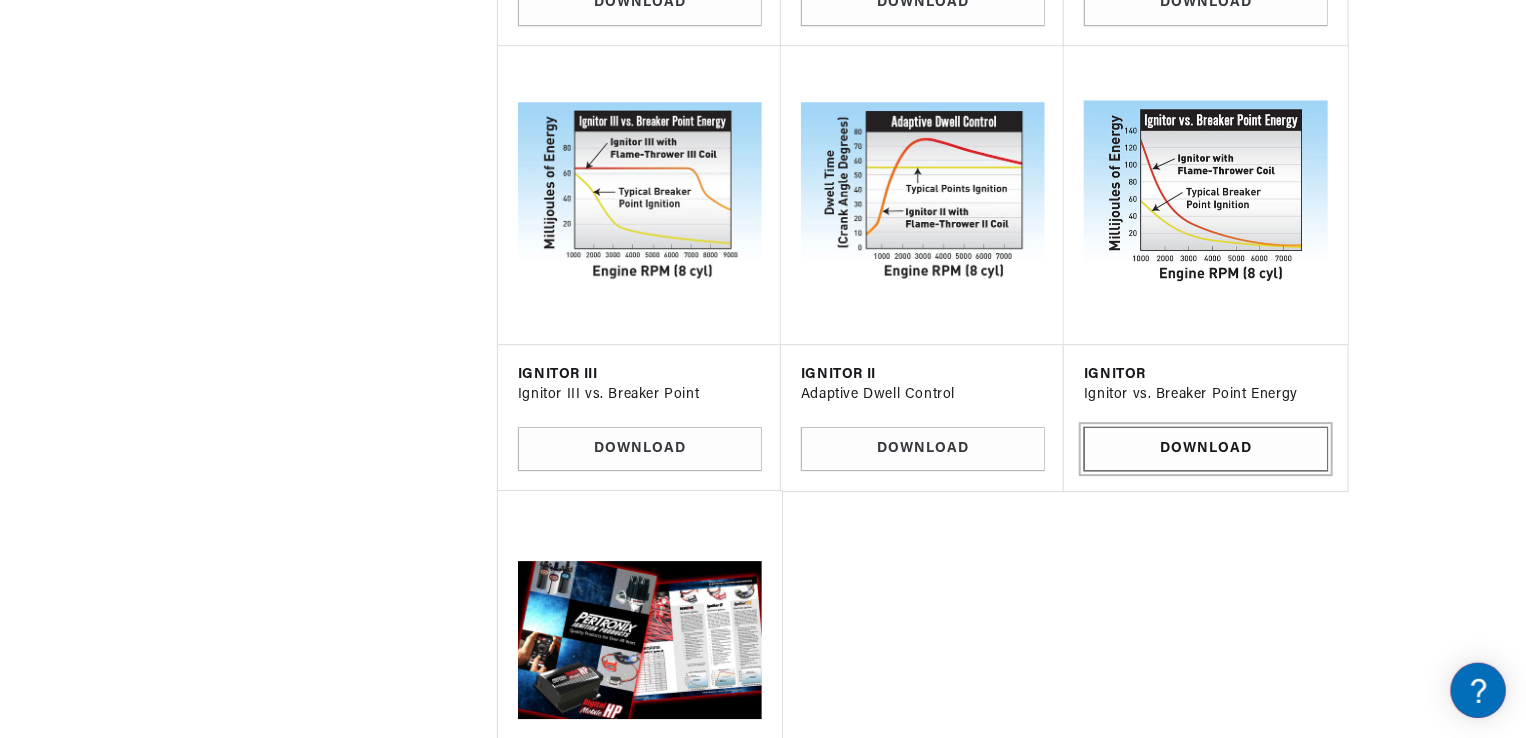 scroll, scrollTop: 0, scrollLeft: 1180, axis: horizontal 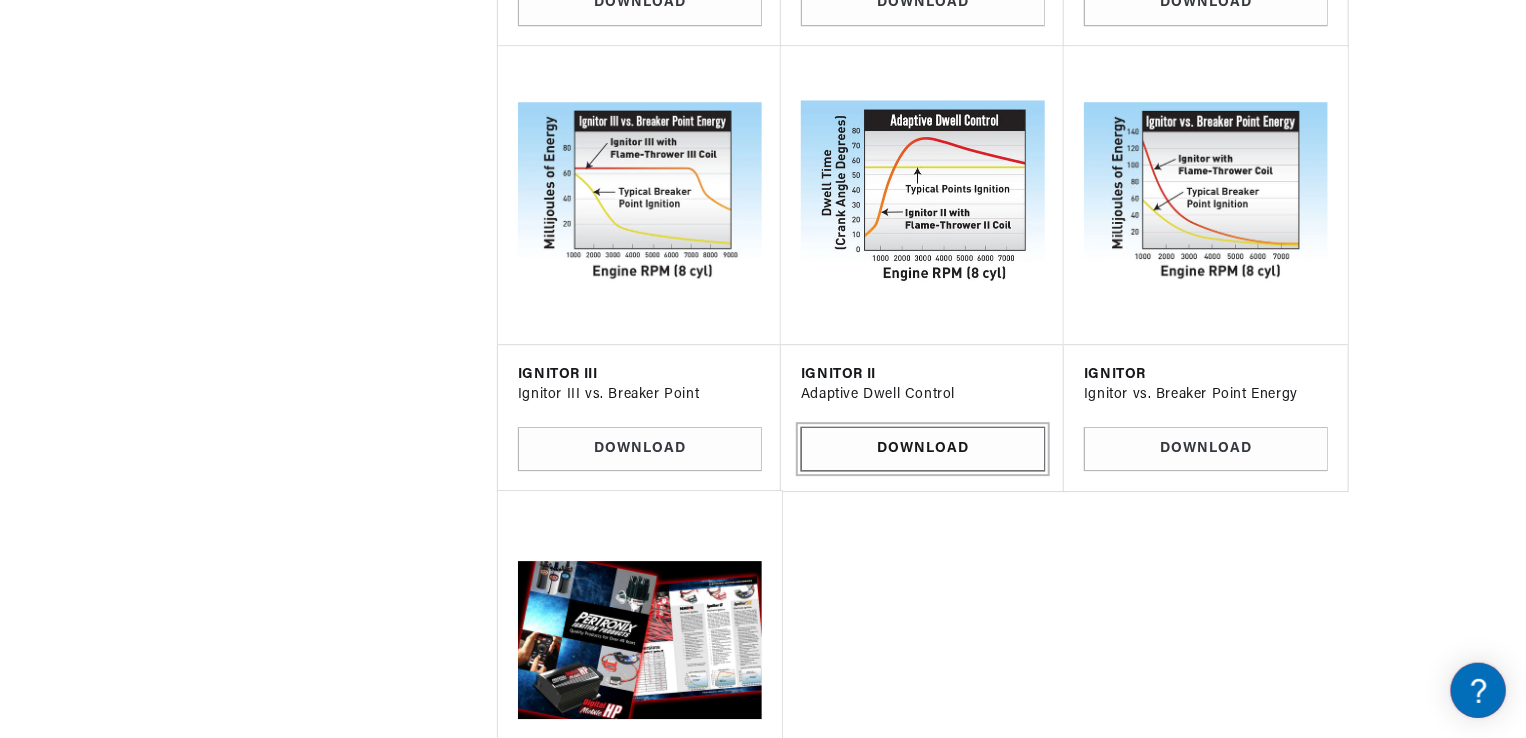 click on "Download" at bounding box center (923, 449) 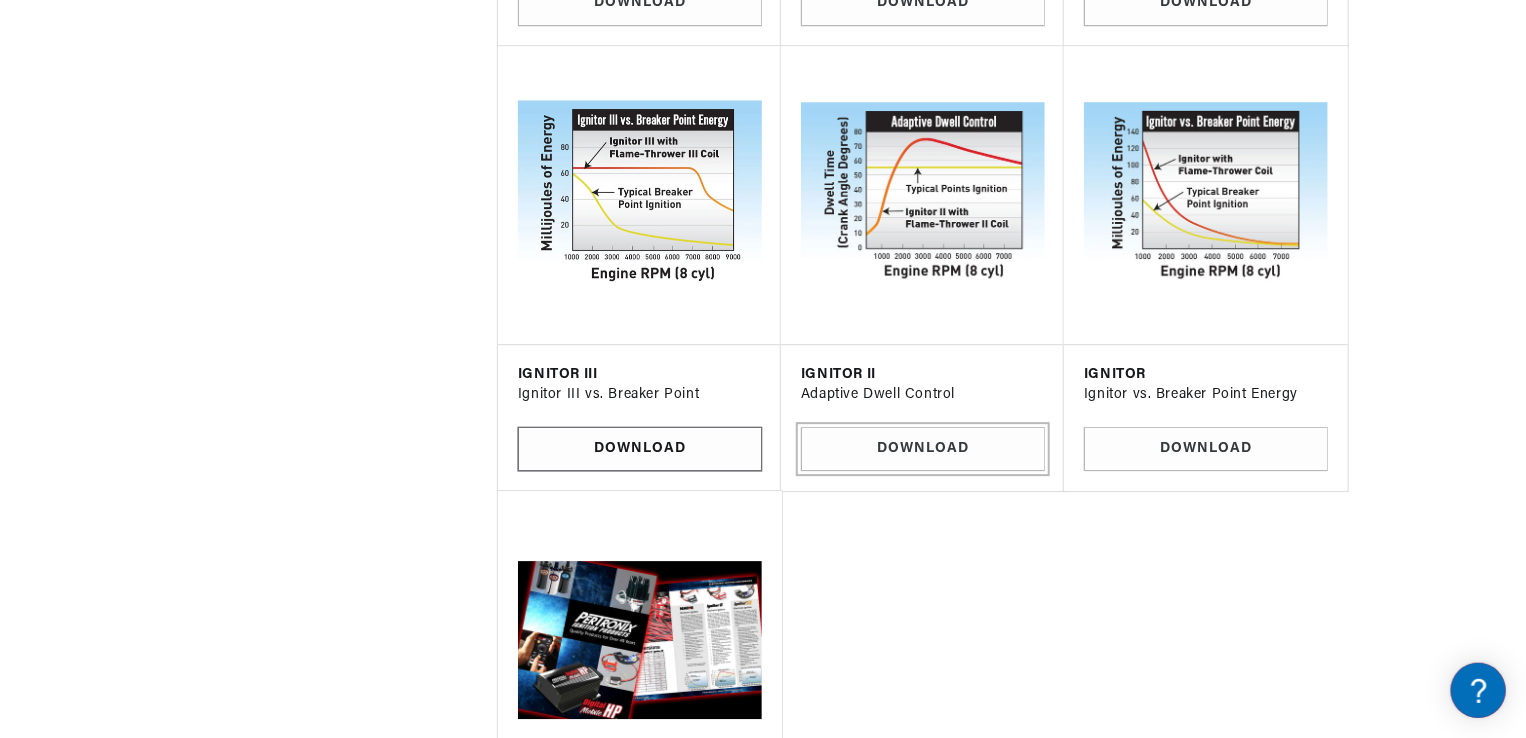 scroll, scrollTop: 0, scrollLeft: 1180, axis: horizontal 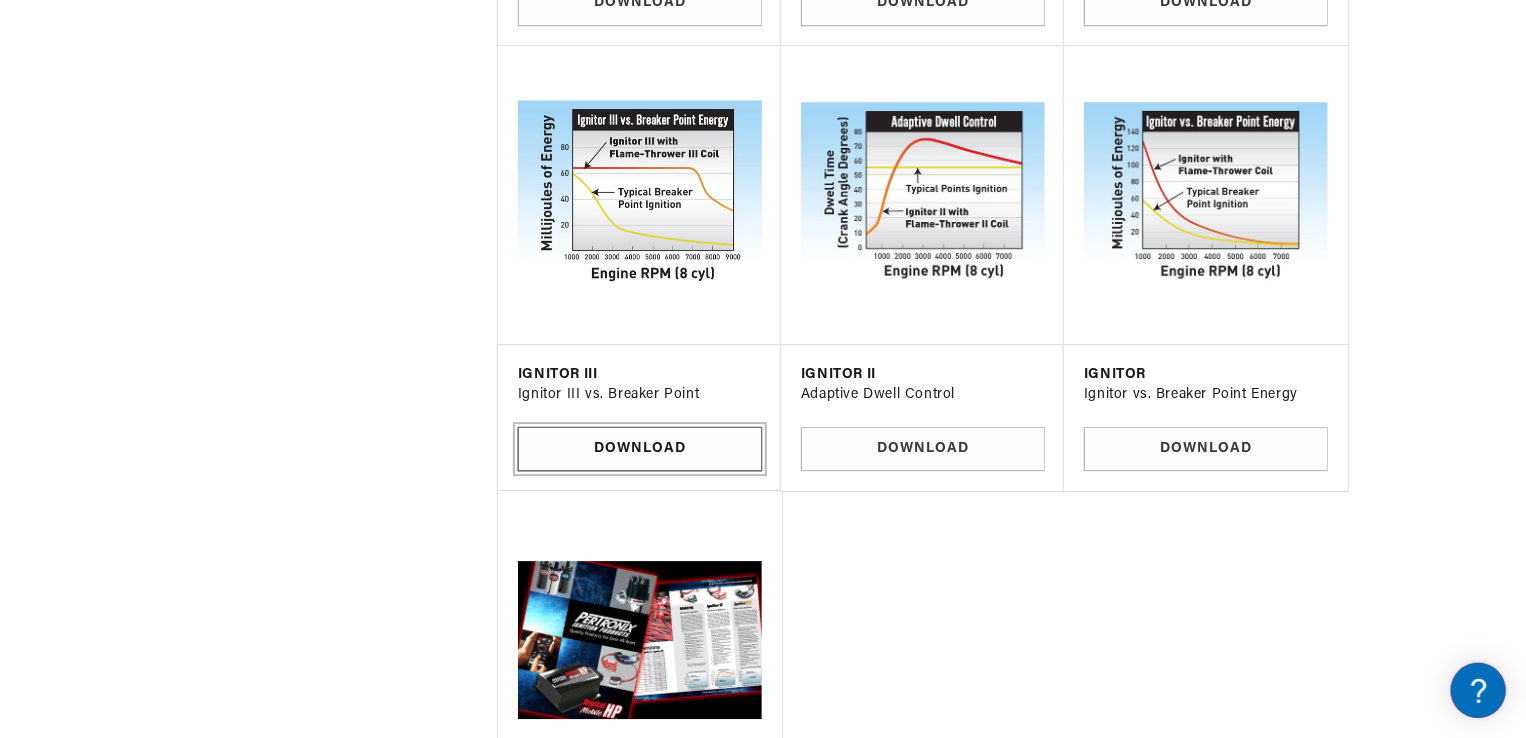 click on "Download" at bounding box center (640, 449) 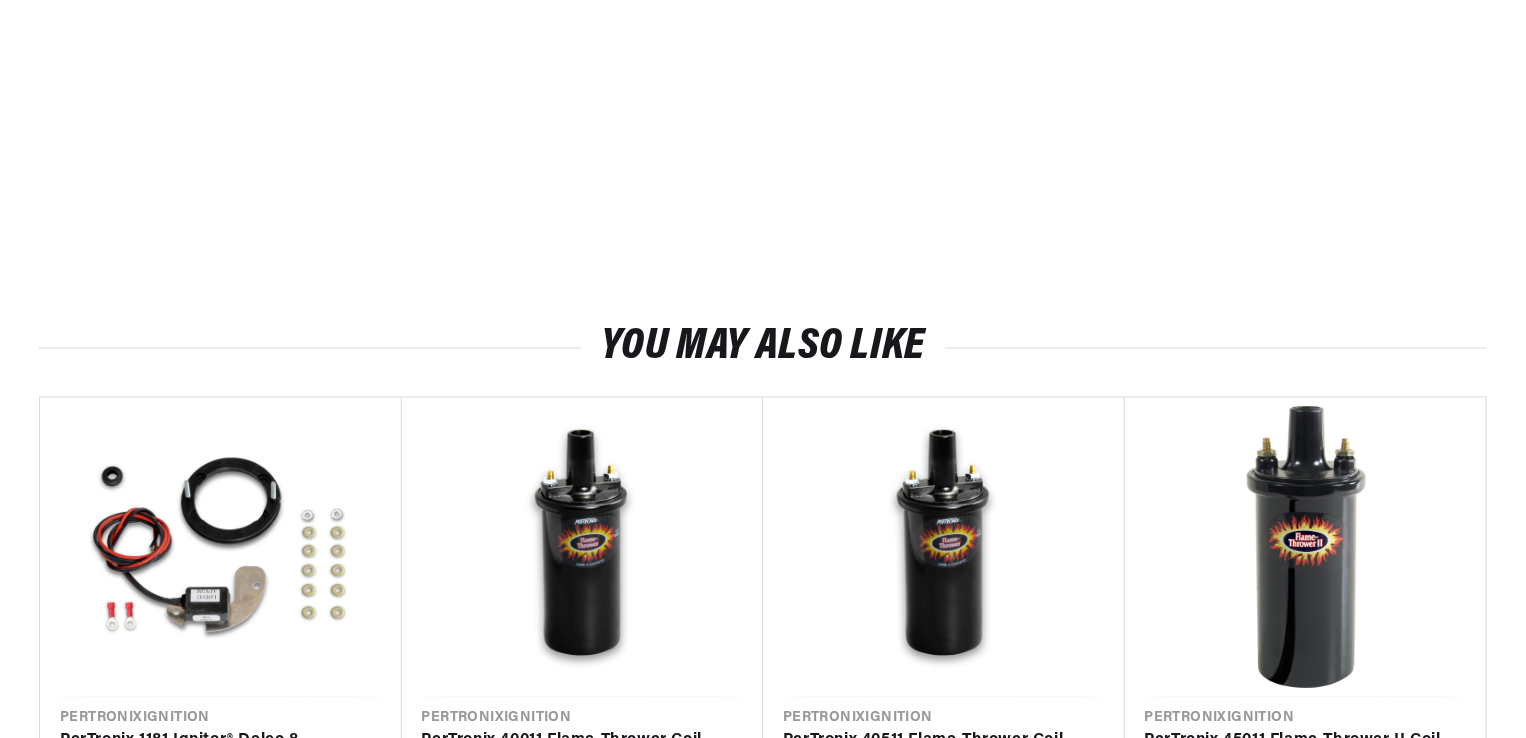 scroll, scrollTop: 1729, scrollLeft: 0, axis: vertical 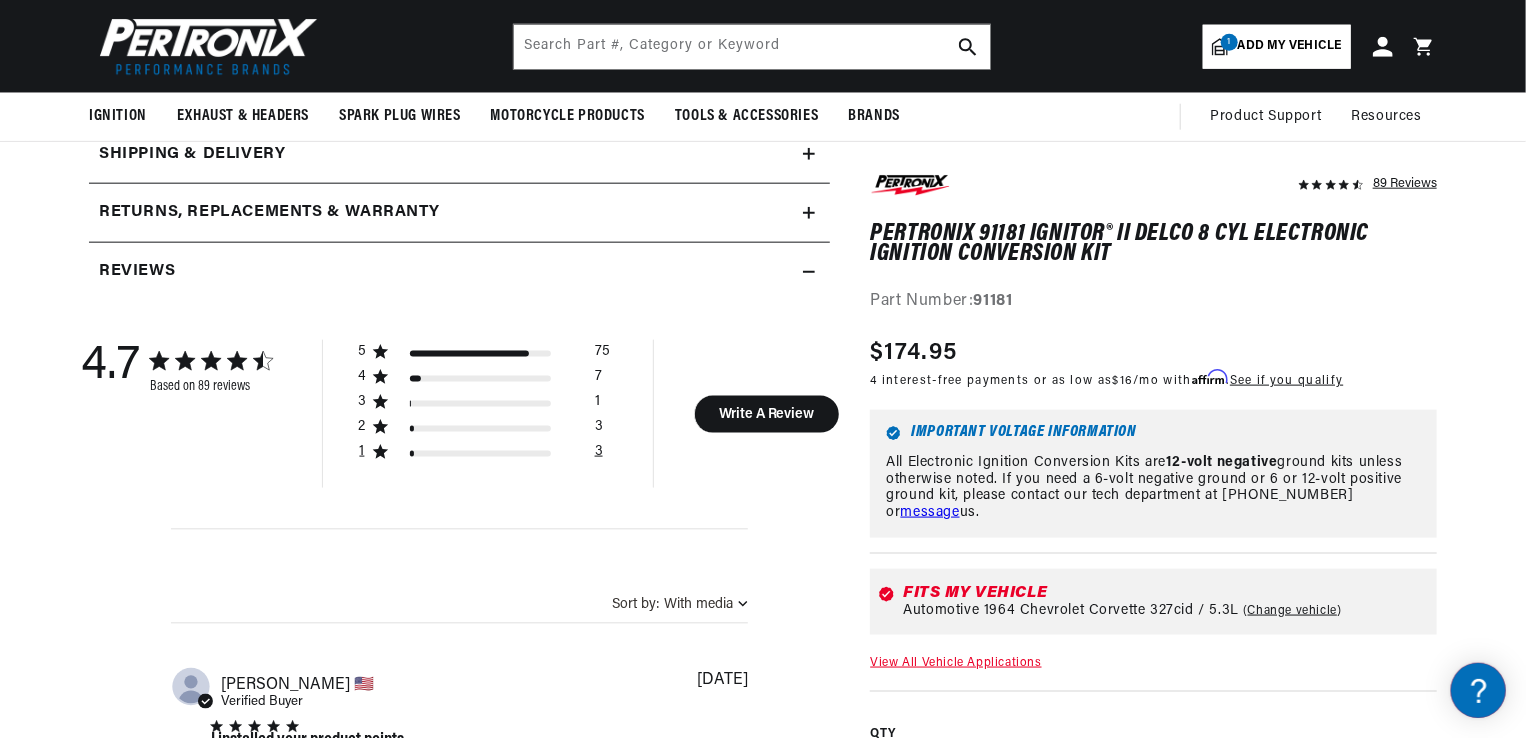 click on "1 3" 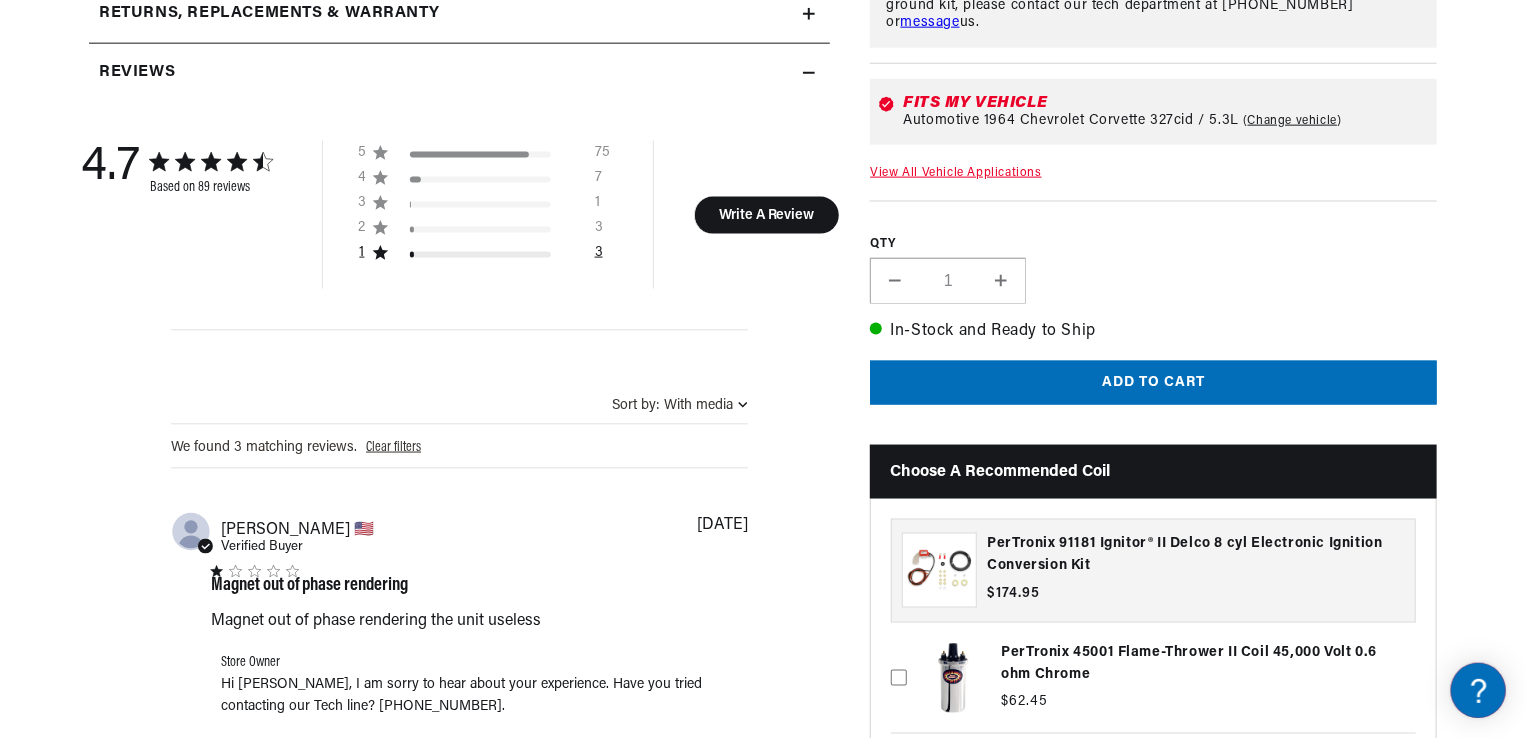 scroll, scrollTop: 1406, scrollLeft: 0, axis: vertical 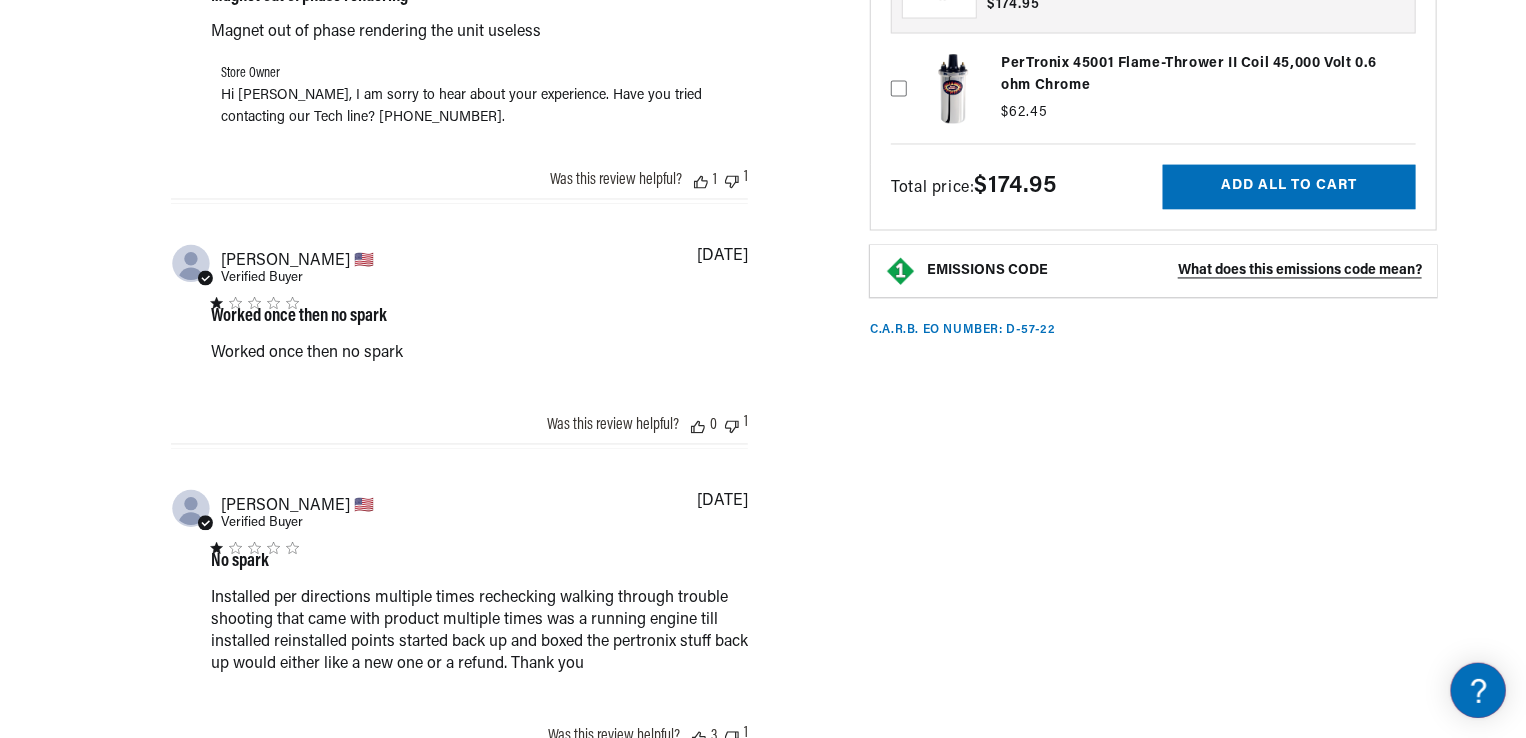 click on "4.7 4.7 out of 5 stars 89 total reviews Based on 89 reviews 5 75 4 7 3 1 2 3 1 3 Write A Review Sort by: With media With media  Highest rating  Lowest rating  Most recent  Verified purchase  We found 3 matching reviews. Clear filters Abstract user icon Tom b. 🇺🇸 Verified Buyer Magnet out of phase rendering Magnet out of phase rendering the unit useless read more about content Magnet out of phase rendering the Comments by Store Owner on Review by Store Owner on Fri Nov 17 2023 Store Owner Hi Tom, I am sorry to hear about your experience. Have you tried contacting our Tech line? 909-599-5955. Published date 10/06/23 Was this review helpful? 1 1 Abstract user icon robert l. 🇺🇸 Verified Buyer Worked once then no spark Worked once then no spark read more about content  Published date 11/10/22 Was this review helpful? 0 1 Abstract user icon Aaron W. 🇺🇸 Verified Buyer No spark read more about content Installed per directions multiple Published date 08/14/22 Was this review helpful? 3 1" at bounding box center (459, 191) 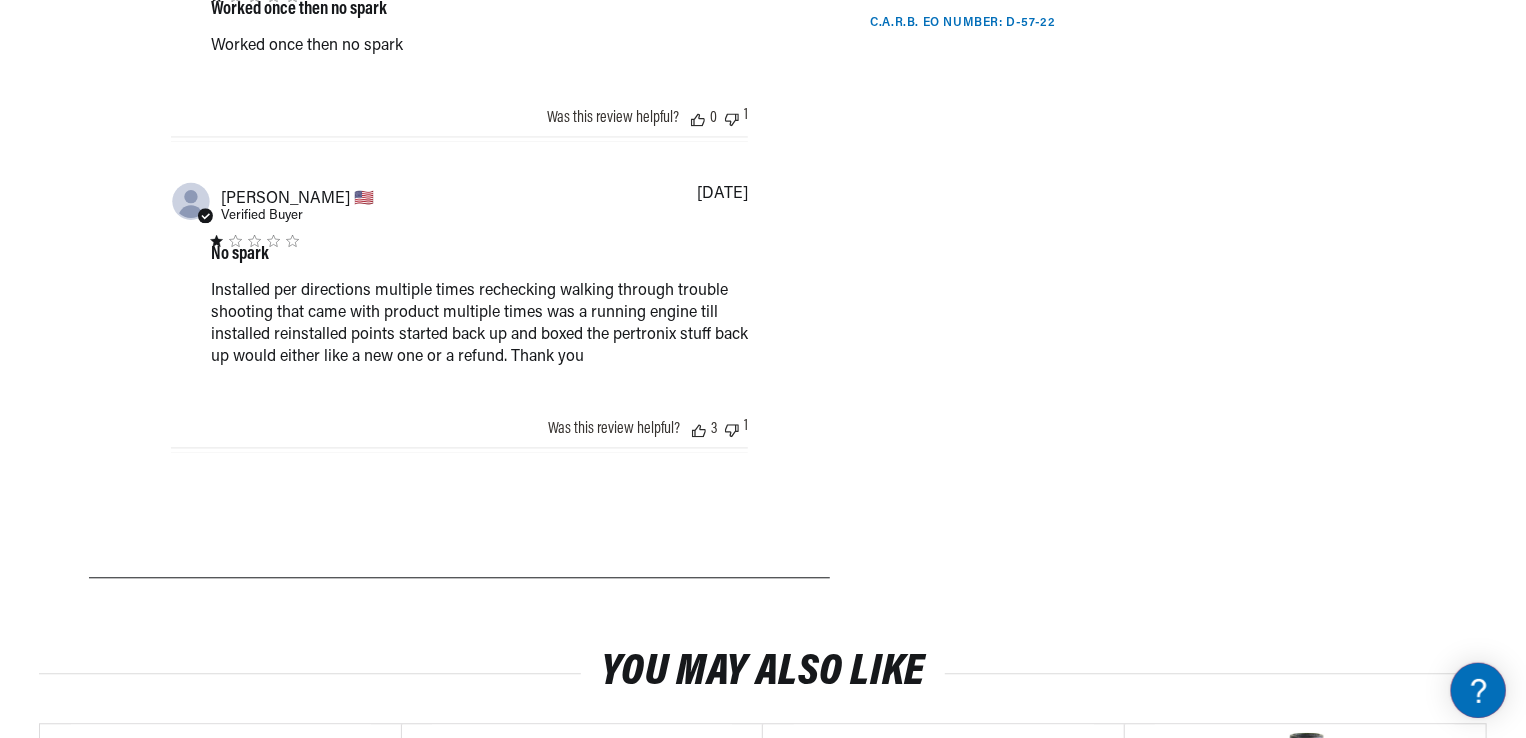 scroll, scrollTop: 2189, scrollLeft: 0, axis: vertical 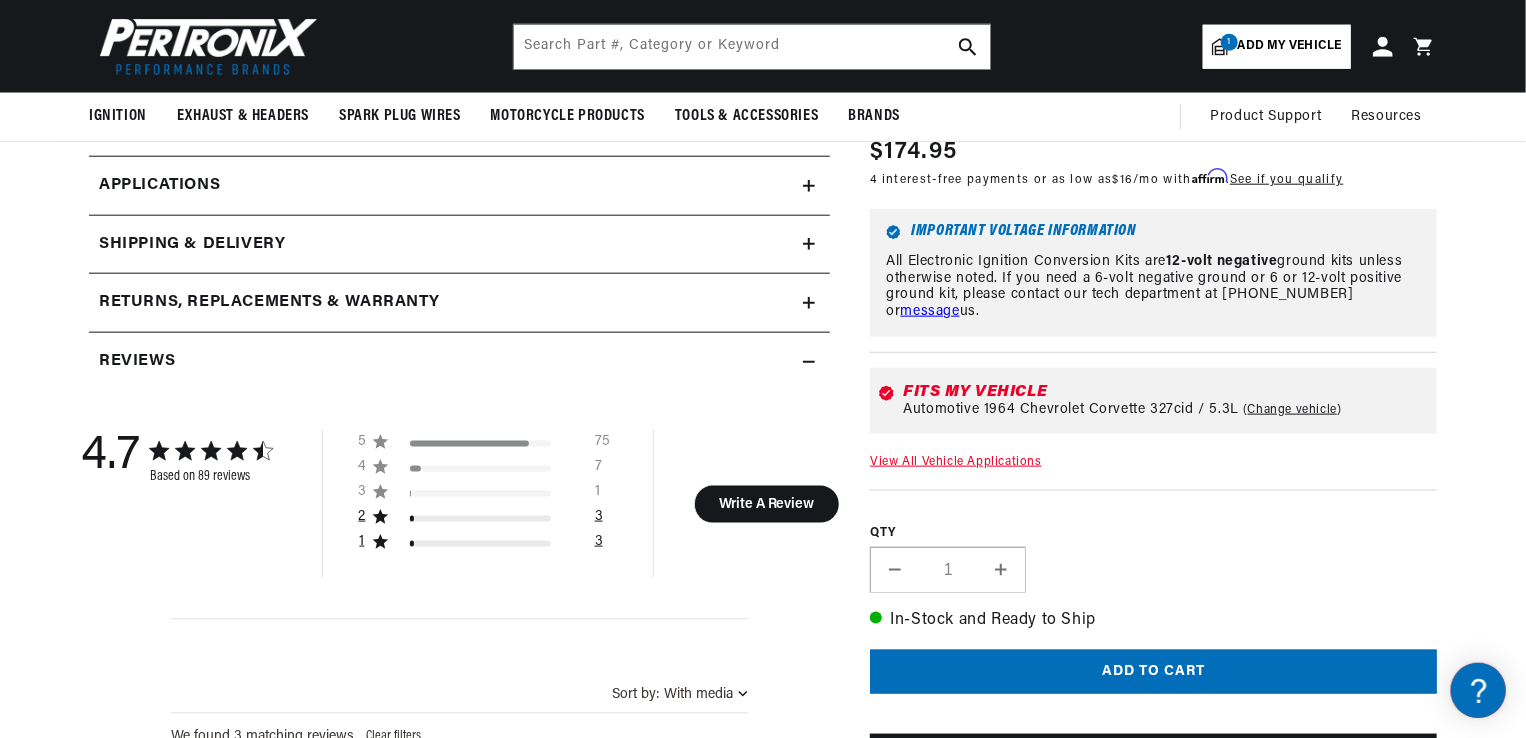 click at bounding box center (491, 522) 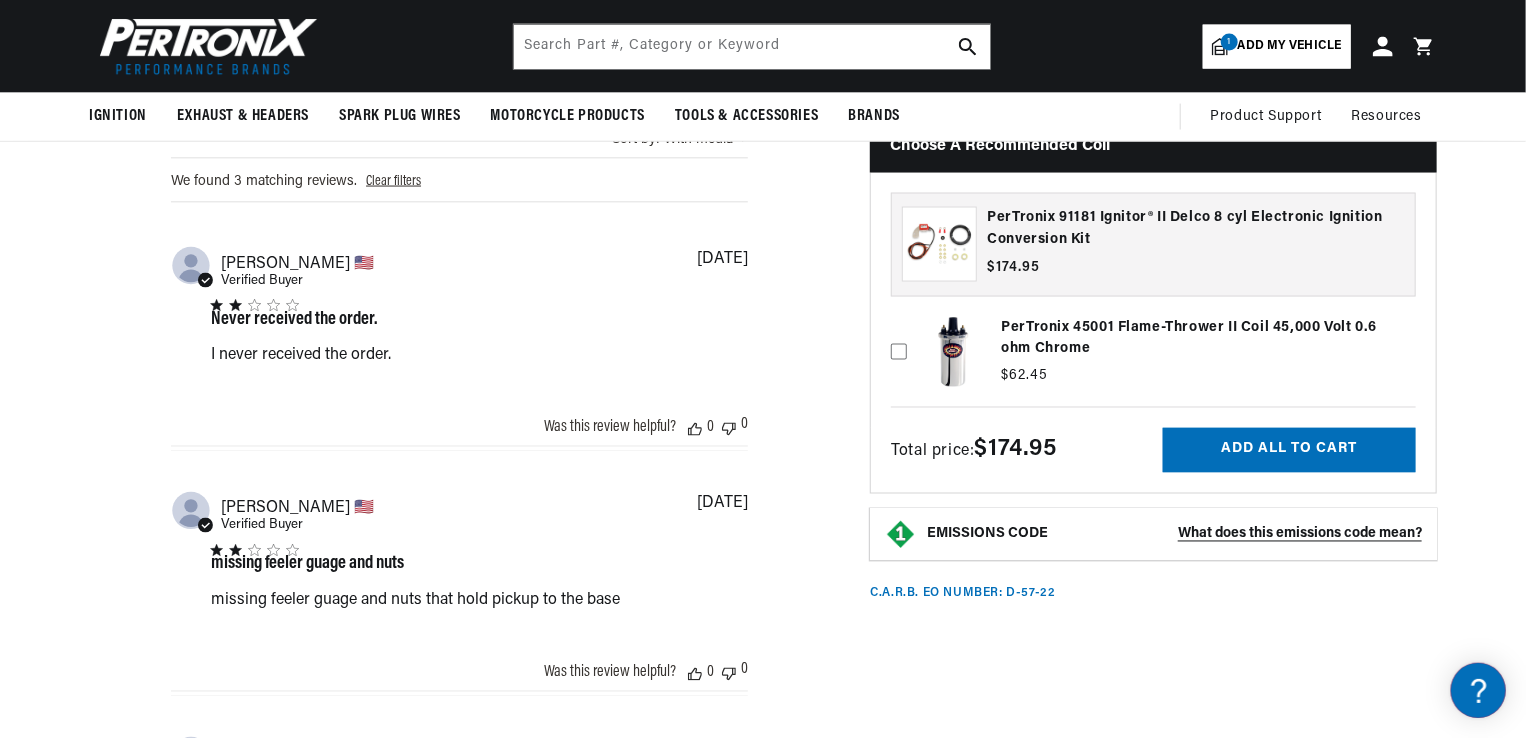 scroll, scrollTop: 1536, scrollLeft: 0, axis: vertical 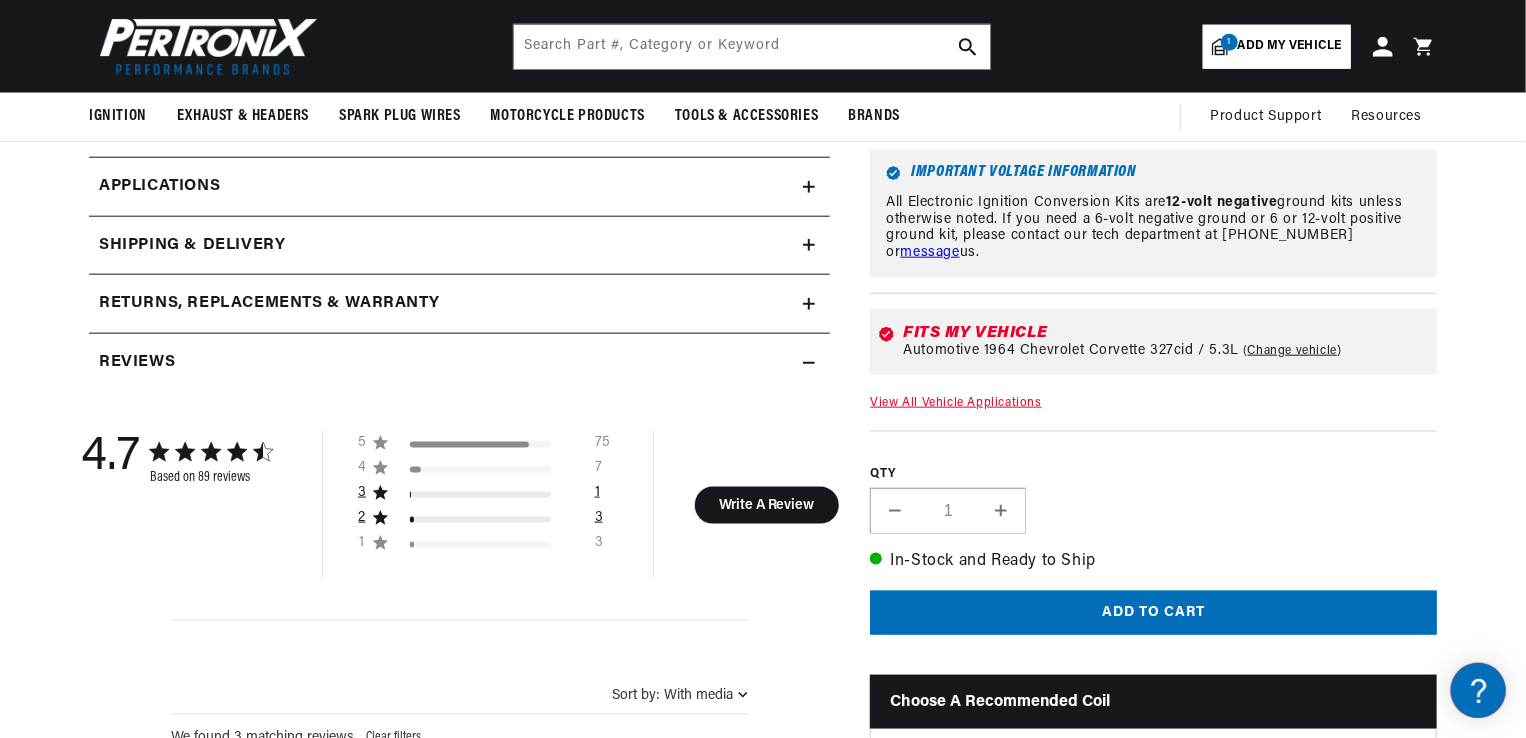 click at bounding box center [480, 495] 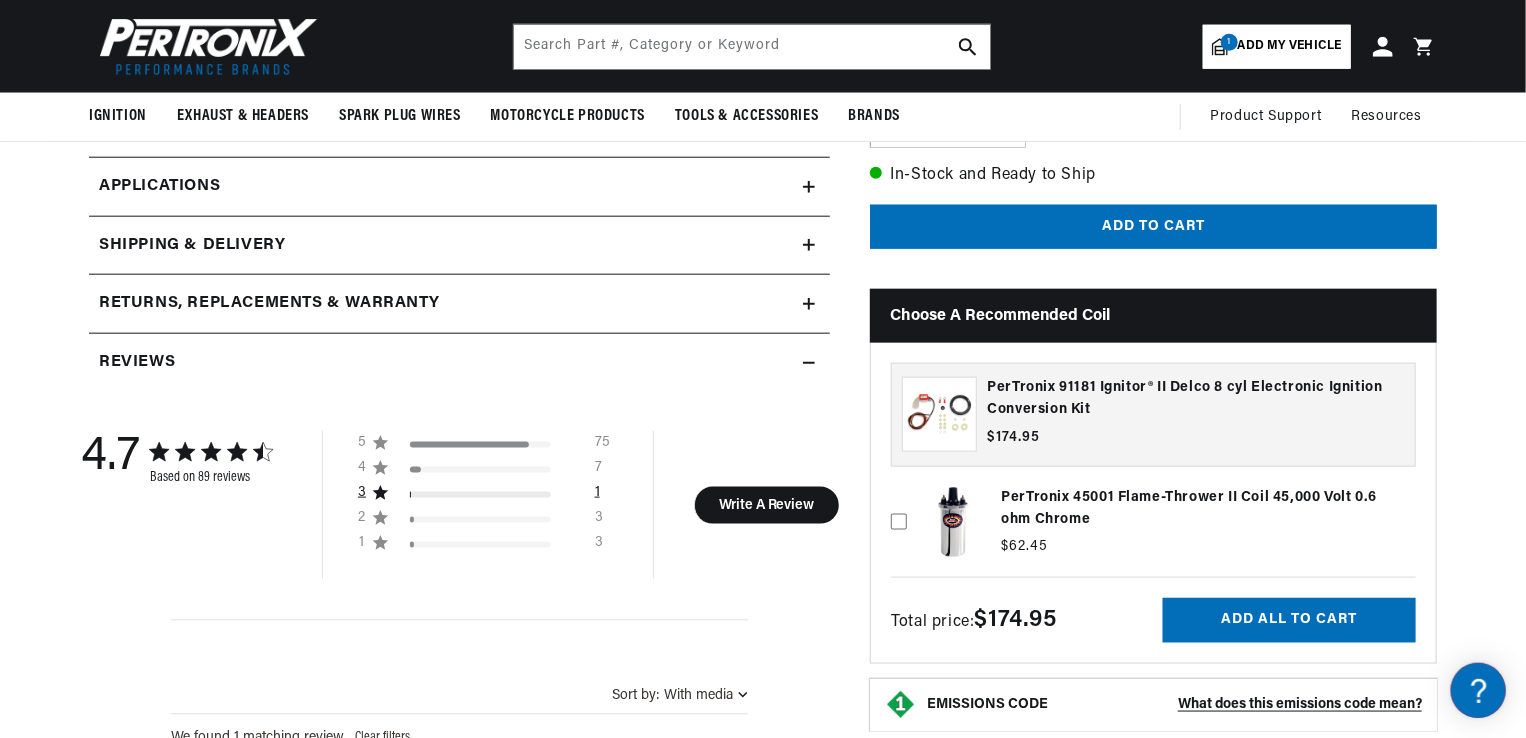 scroll, scrollTop: 0, scrollLeft: 0, axis: both 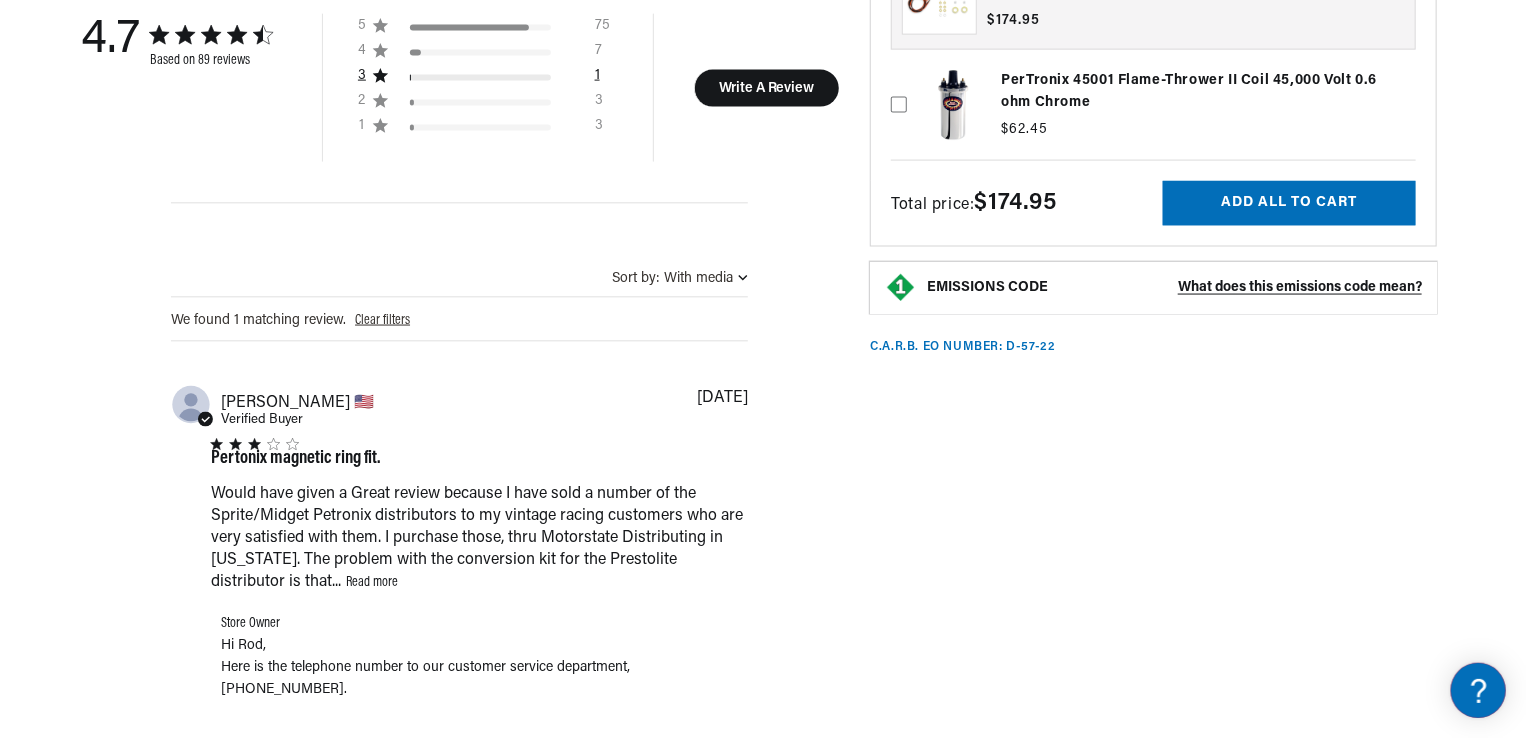 click on "Read more" at bounding box center (372, 583) 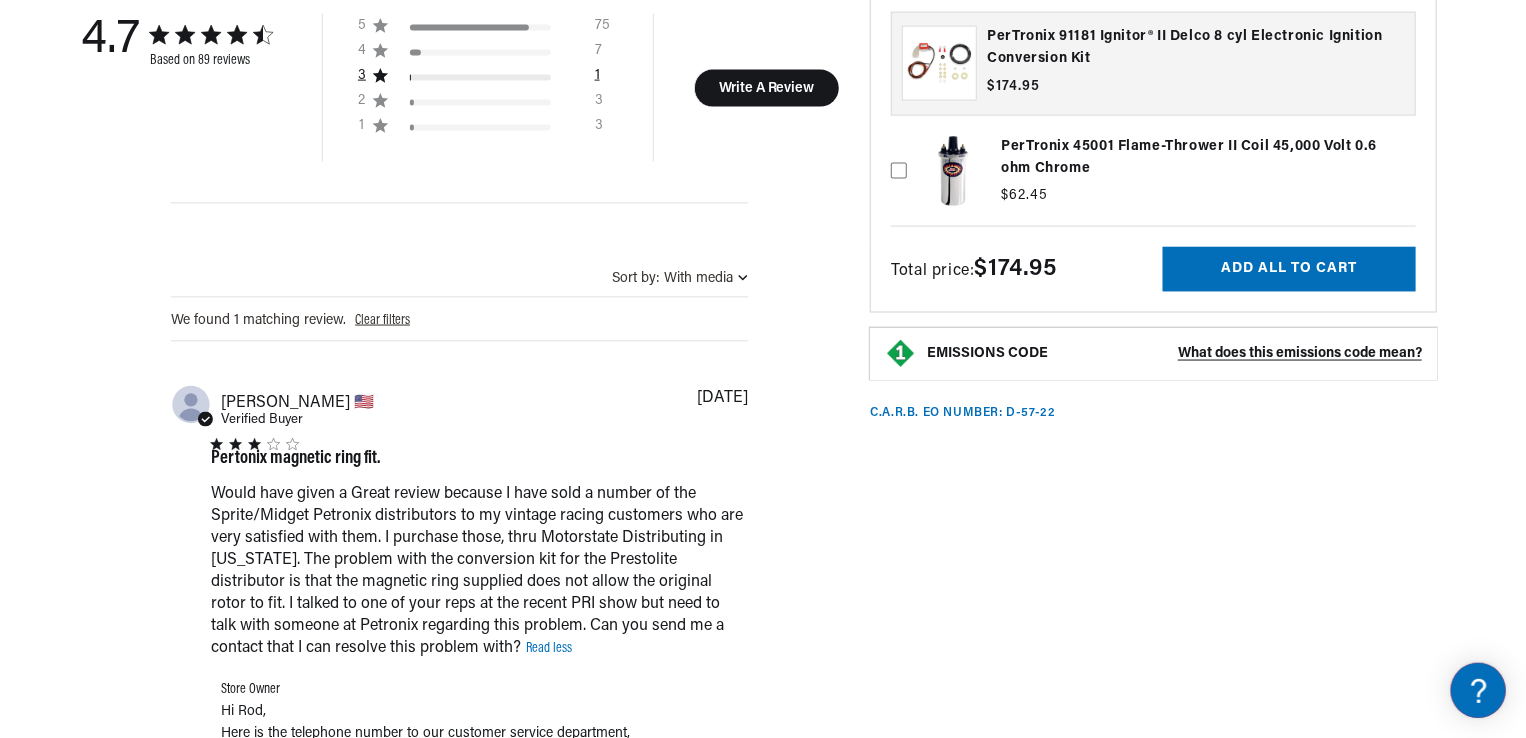 scroll, scrollTop: 0, scrollLeft: 2362, axis: horizontal 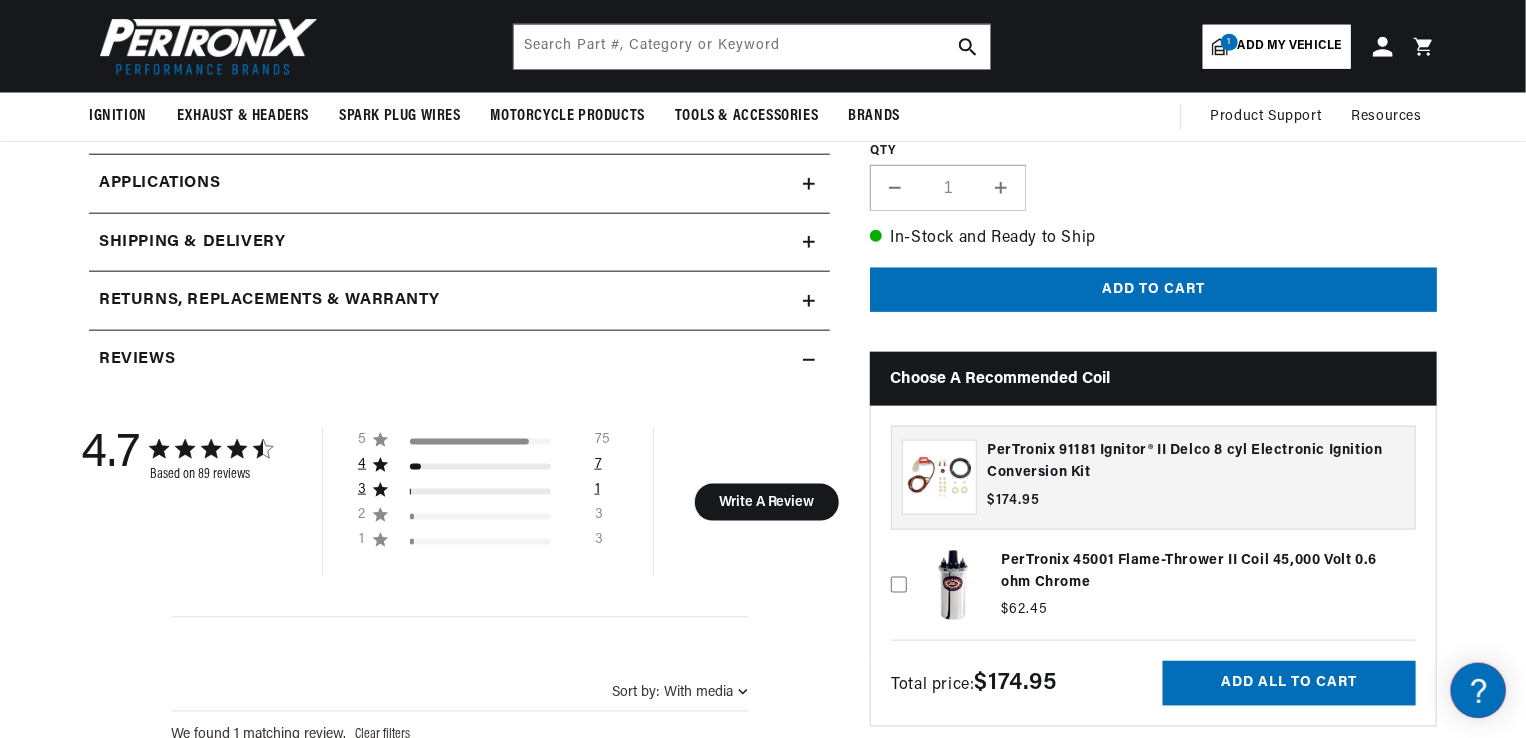 click on "4 7" 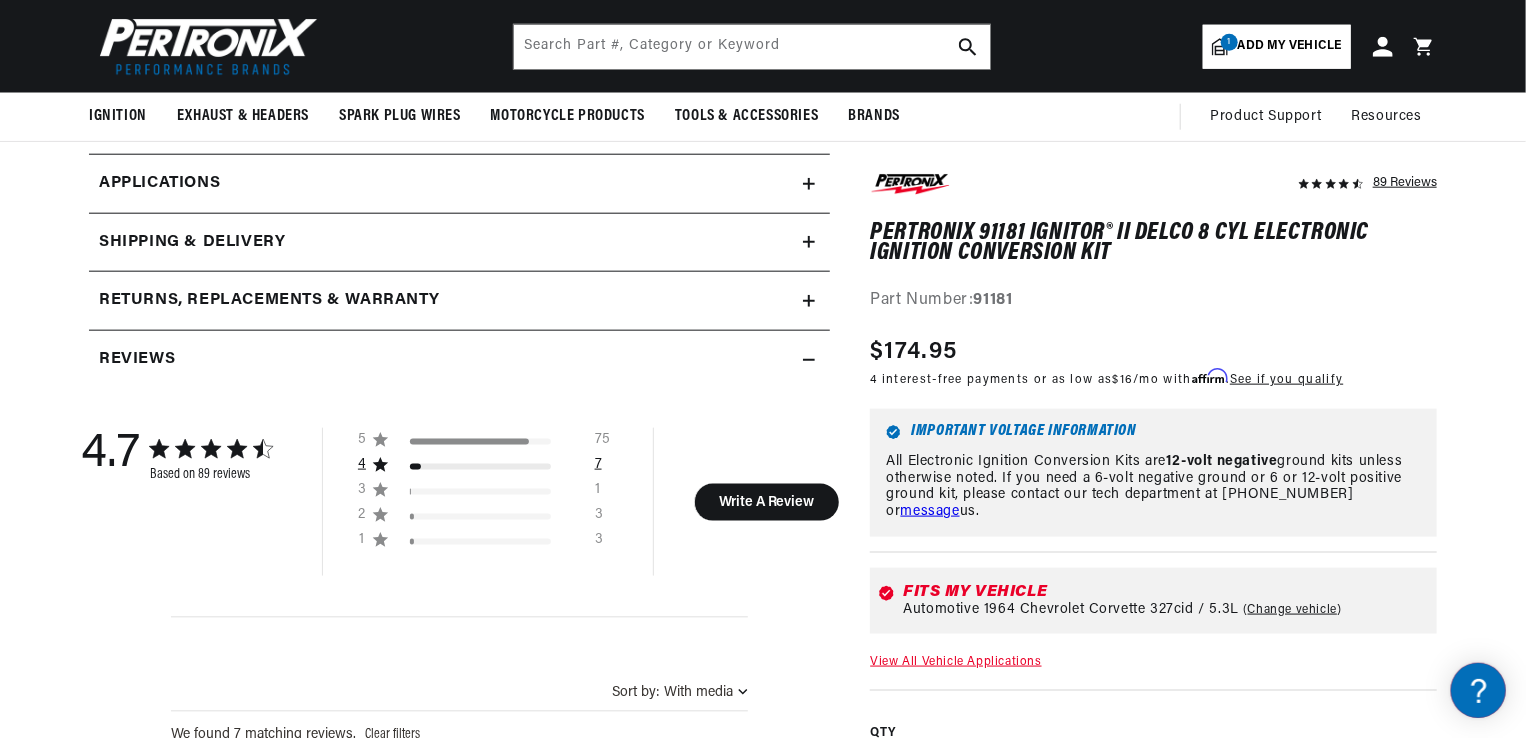 scroll, scrollTop: 0, scrollLeft: 2362, axis: horizontal 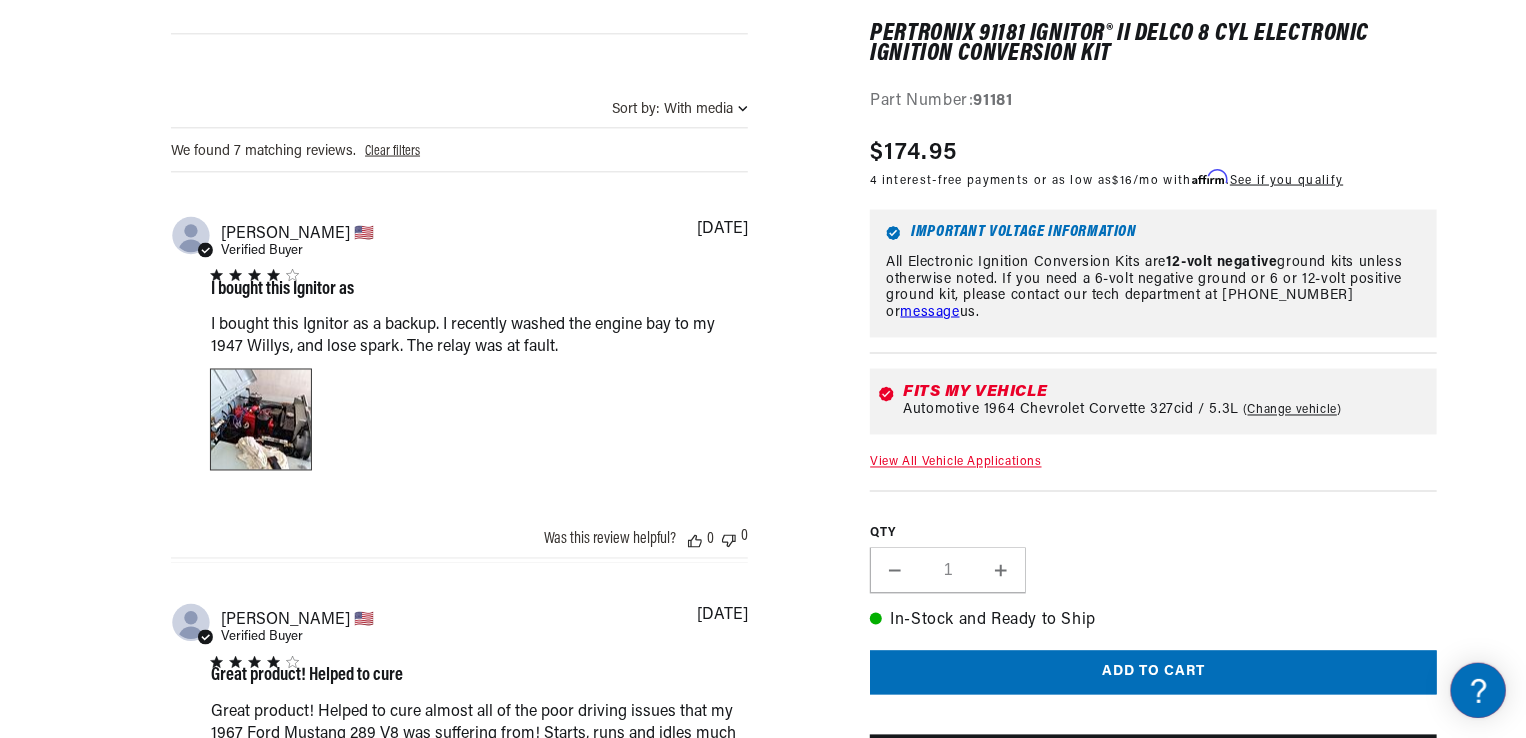 click at bounding box center (261, 420) 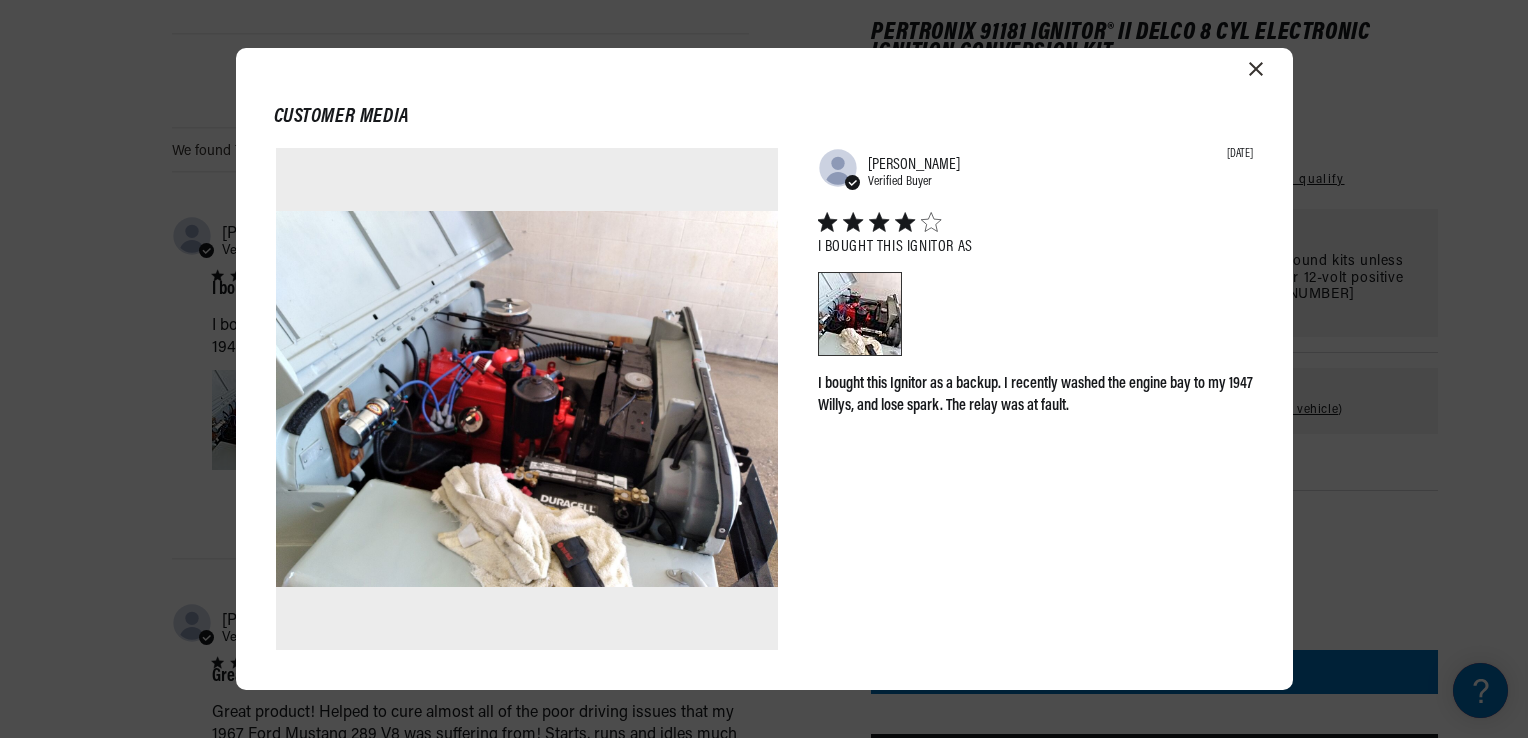 scroll, scrollTop: 0, scrollLeft: 2362, axis: horizontal 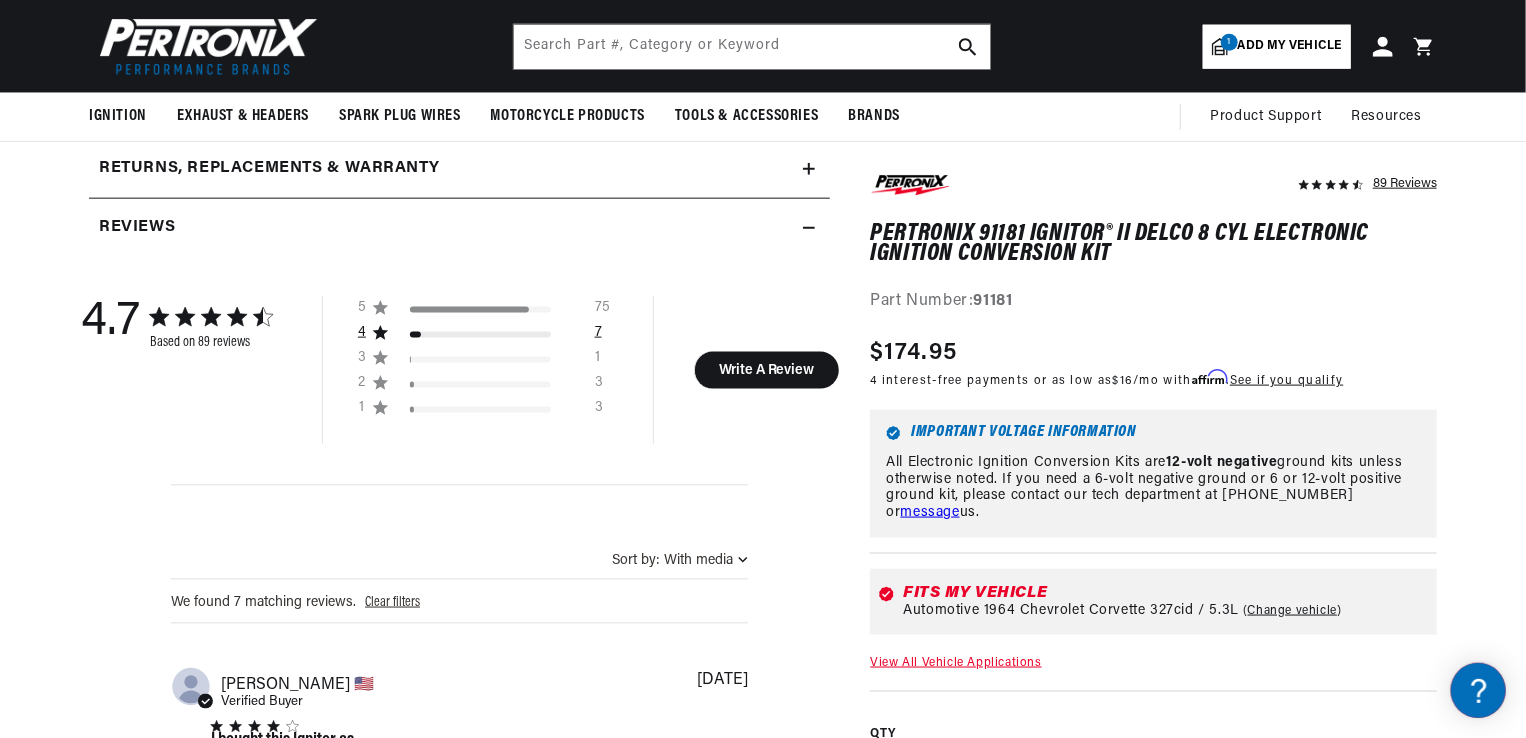 click at bounding box center [491, 338] 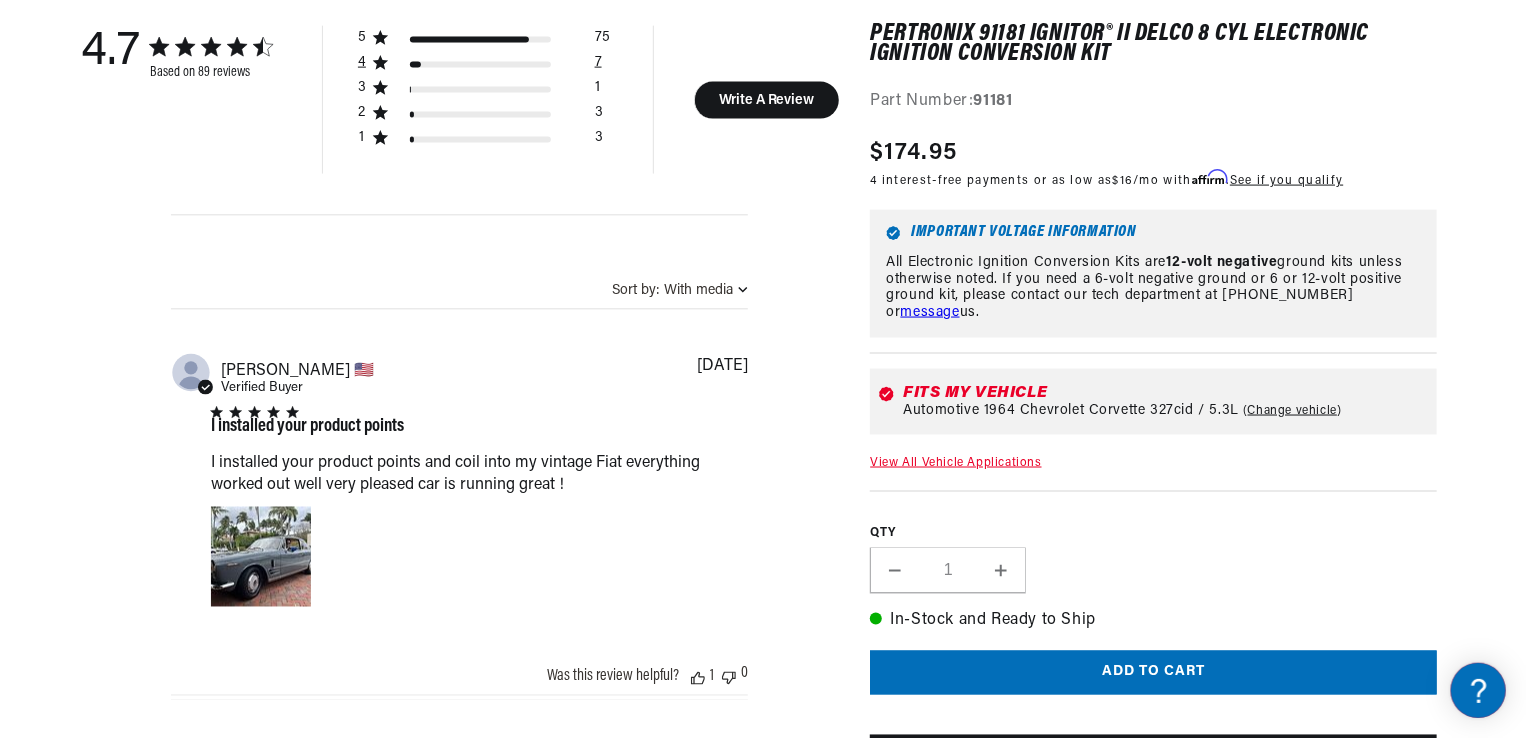 scroll, scrollTop: 1408, scrollLeft: 0, axis: vertical 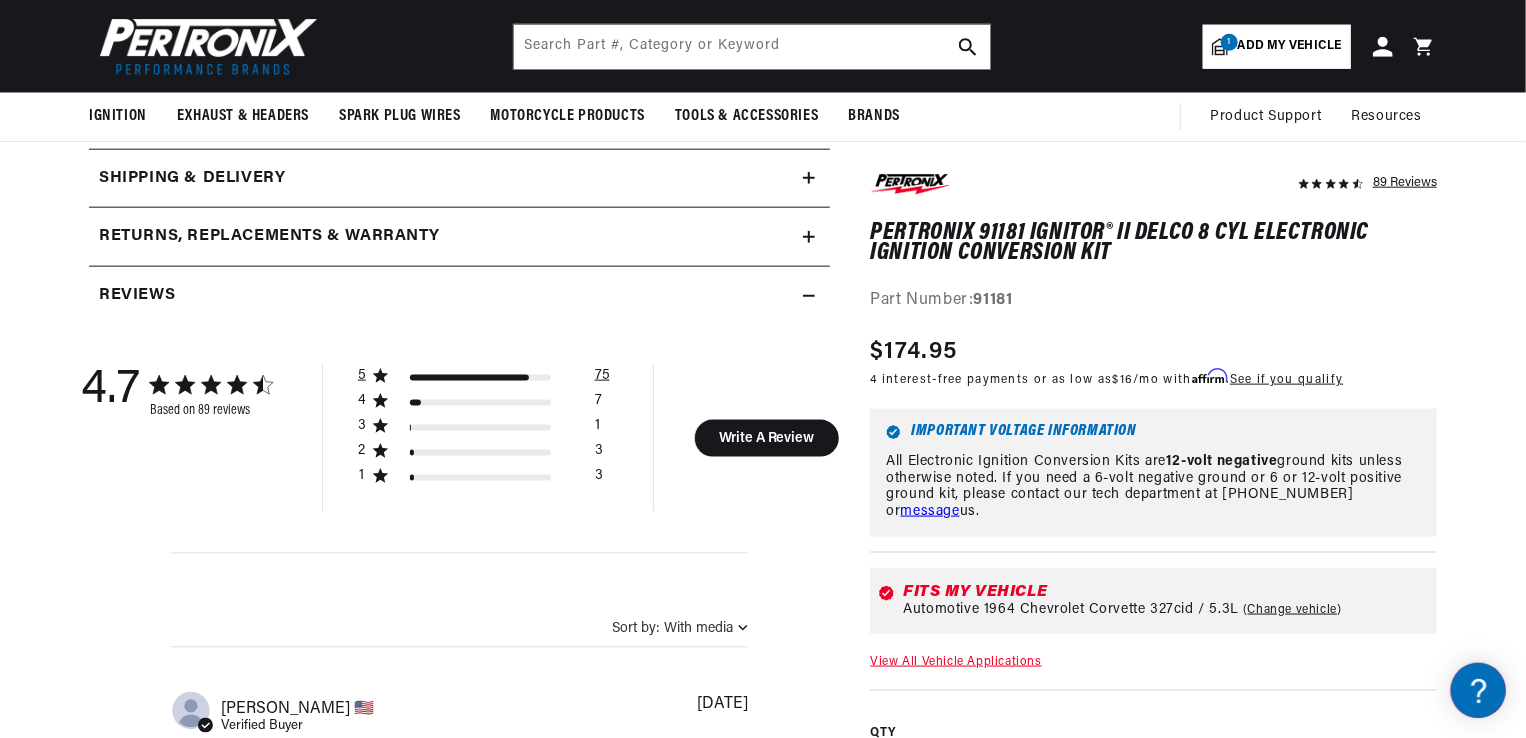 click on "5 75" 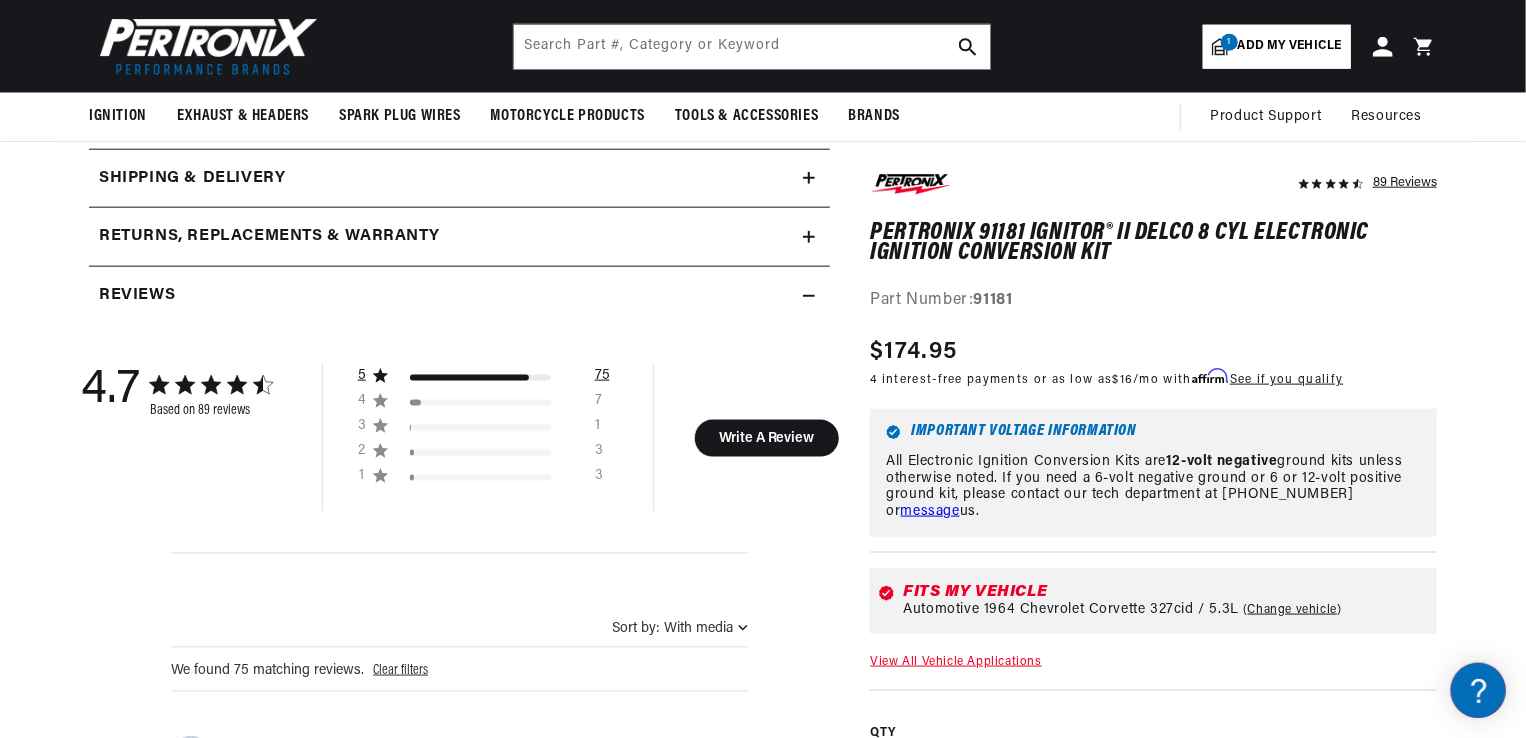 scroll, scrollTop: 0, scrollLeft: 2362, axis: horizontal 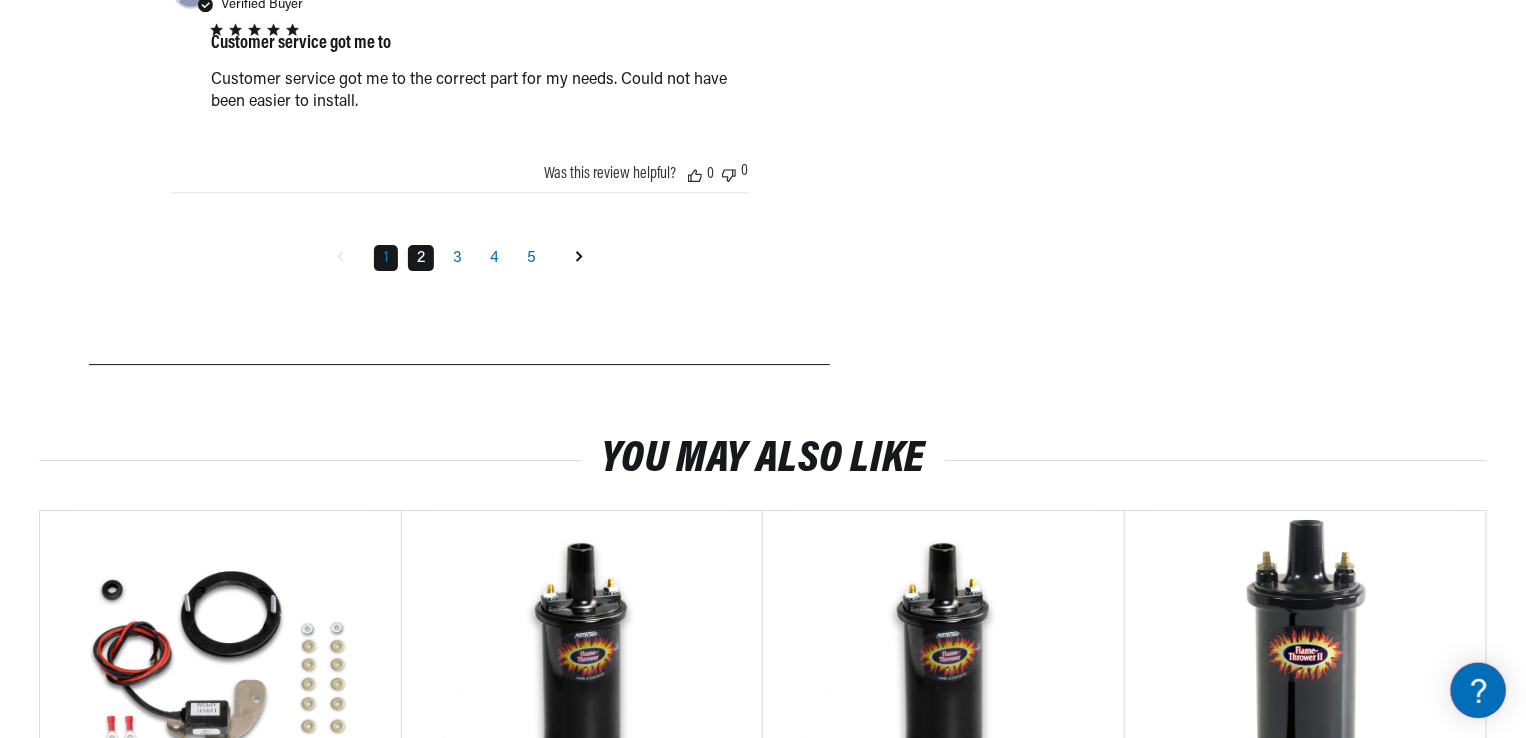 click on "2" at bounding box center [421, 258] 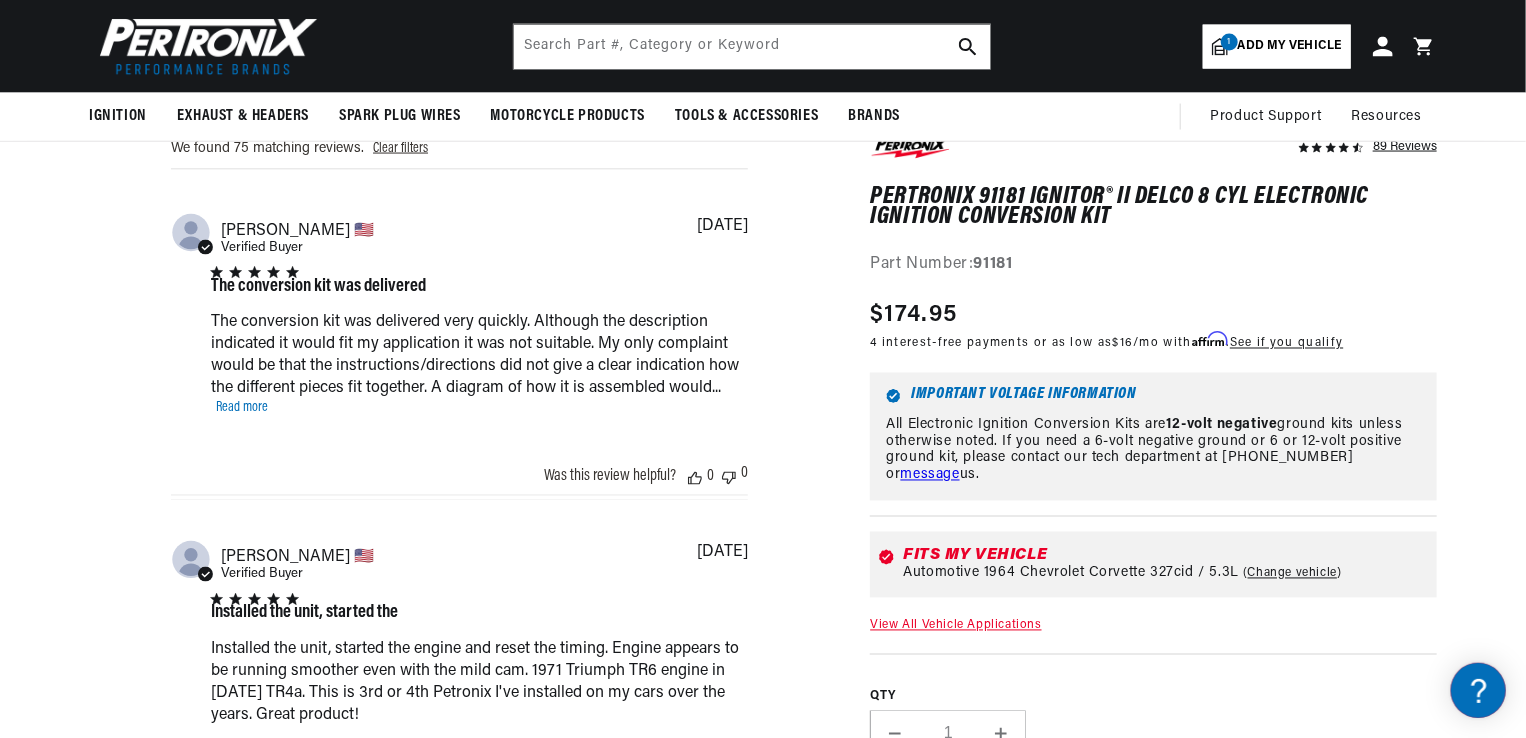 scroll, scrollTop: 0, scrollLeft: 0, axis: both 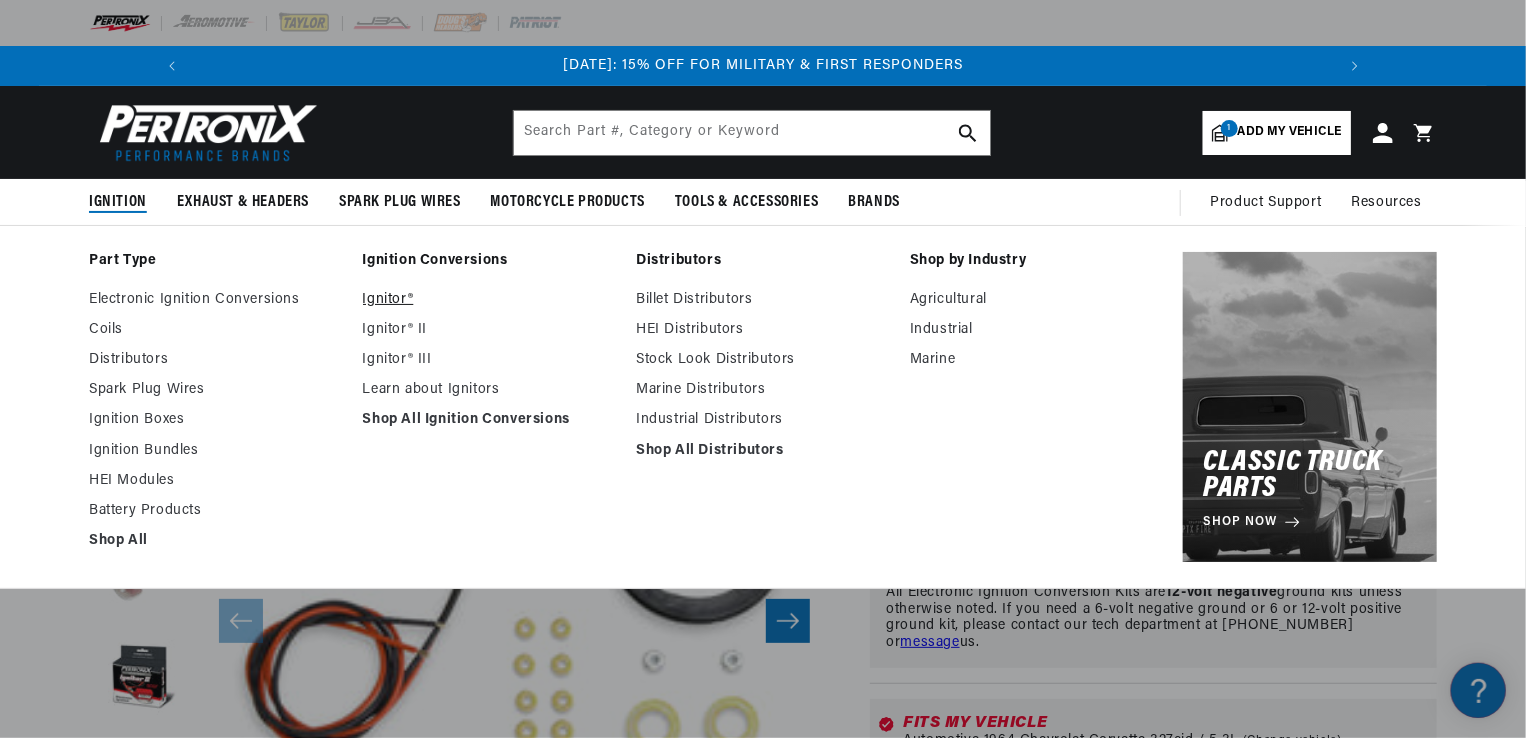 click on "Ignitor®" at bounding box center [490, 300] 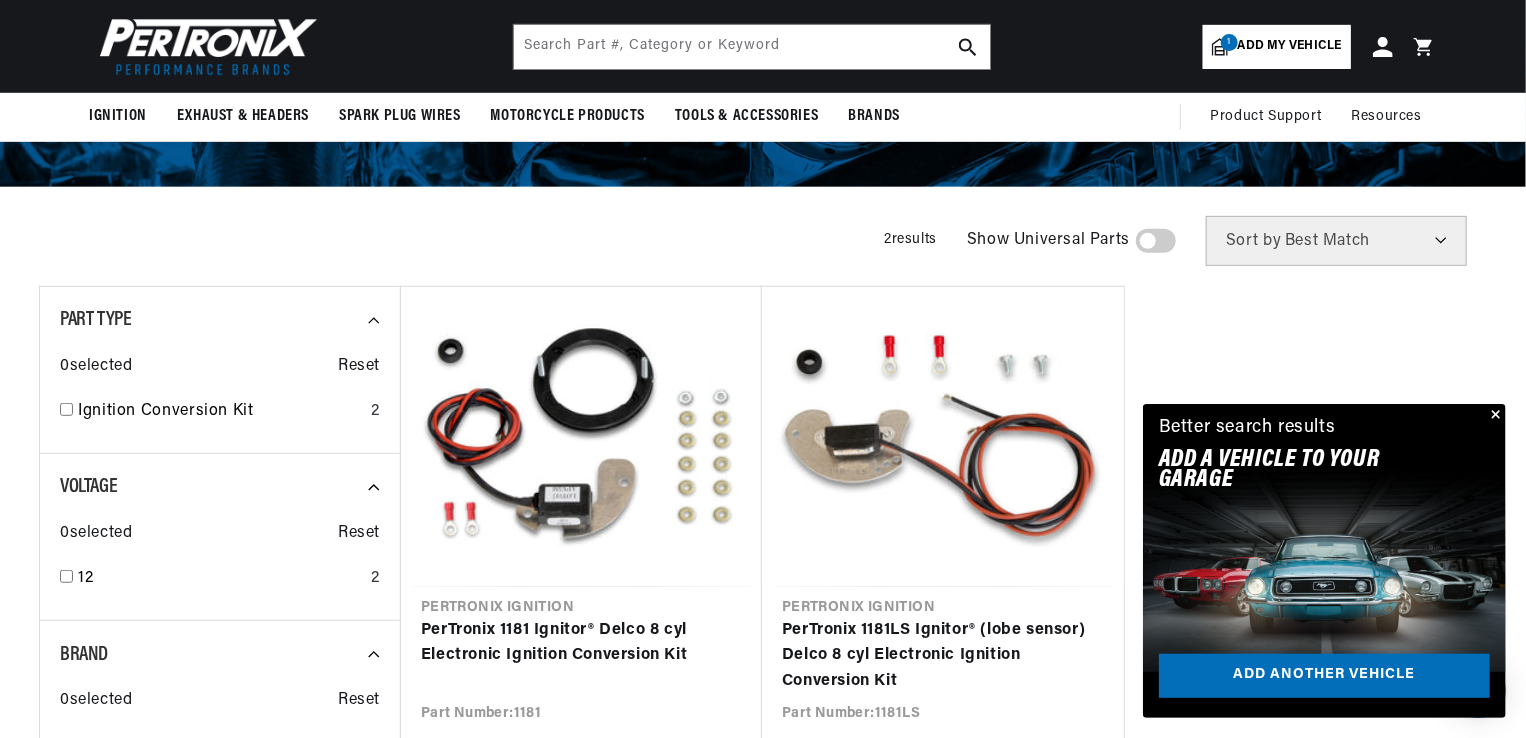 scroll, scrollTop: 314, scrollLeft: 0, axis: vertical 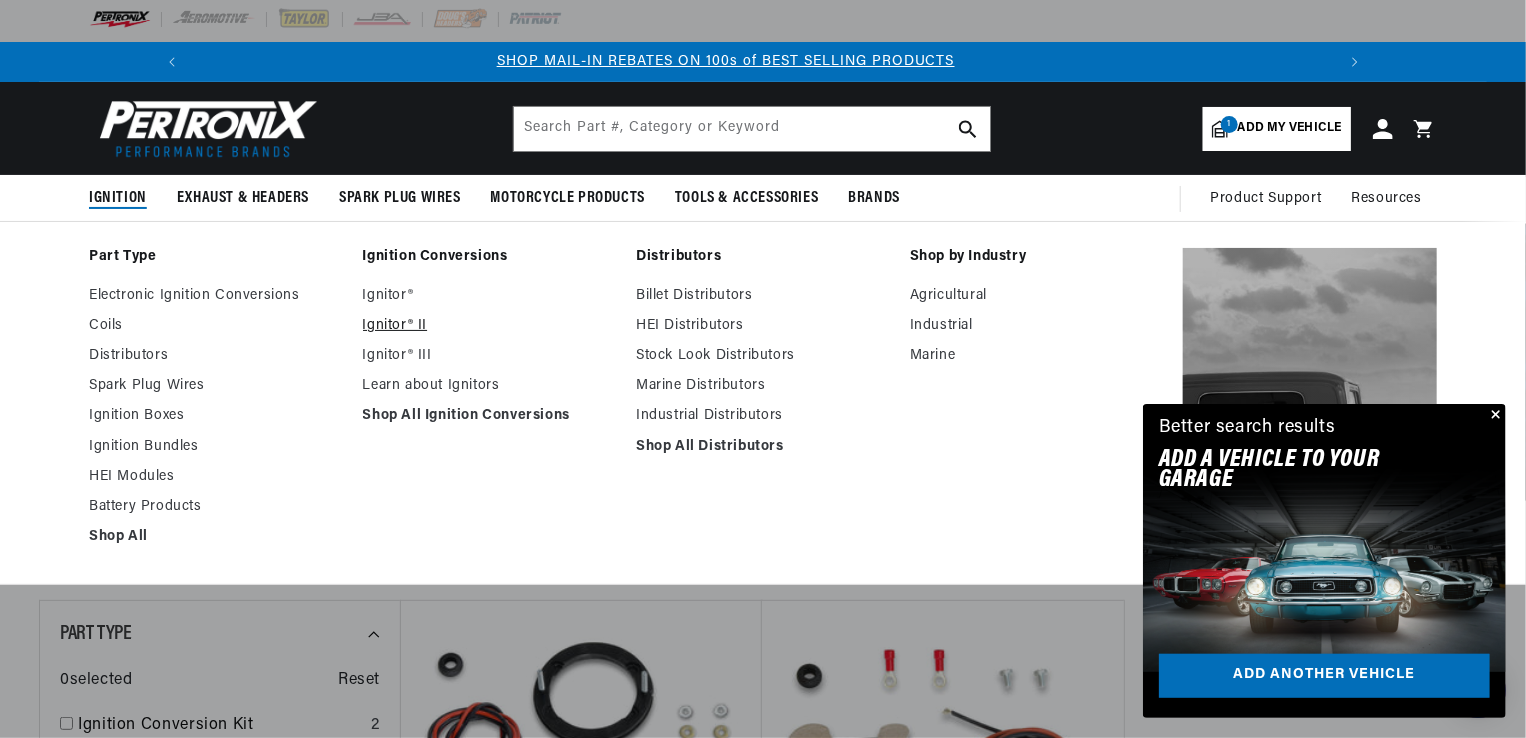 click on "Ignitor® II" at bounding box center [490, 326] 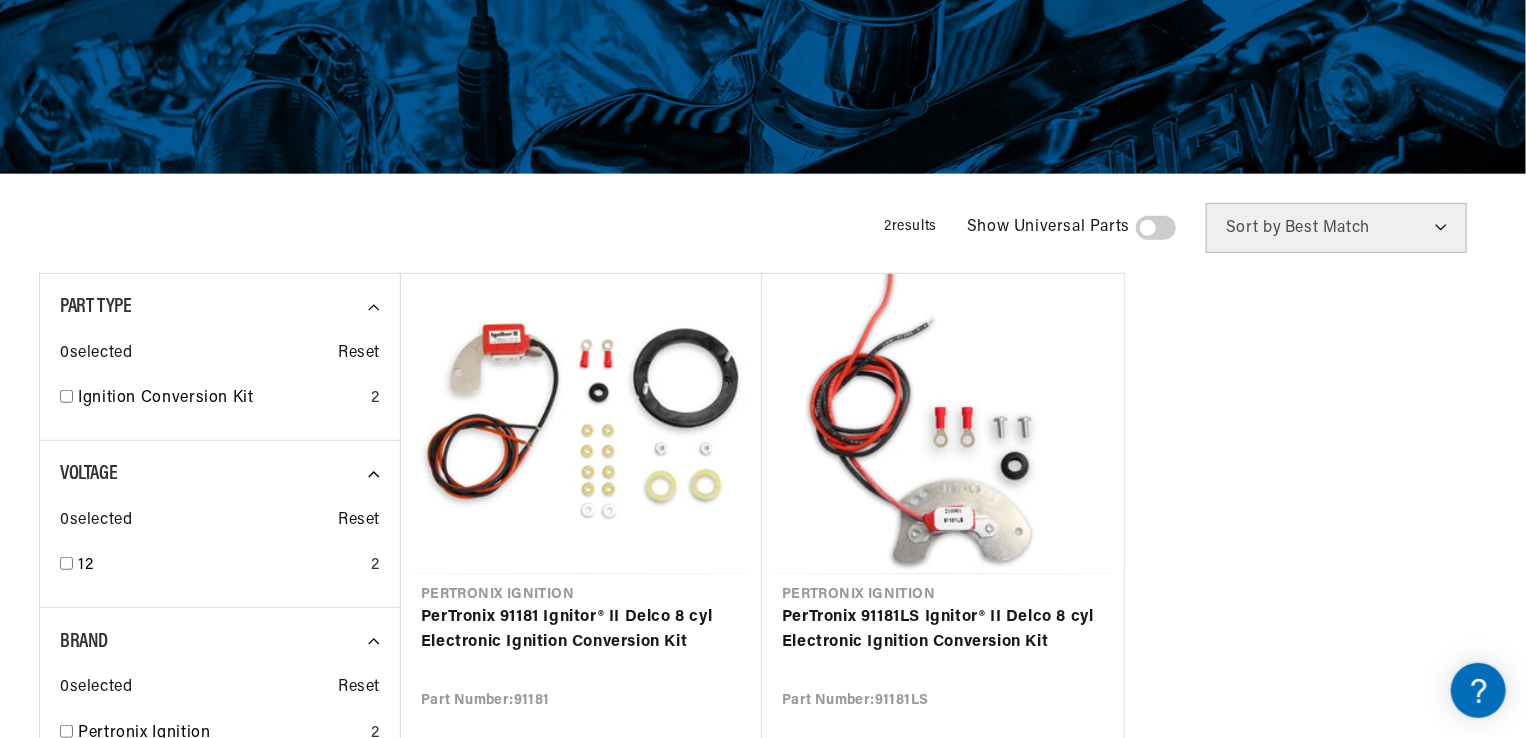scroll, scrollTop: 0, scrollLeft: 0, axis: both 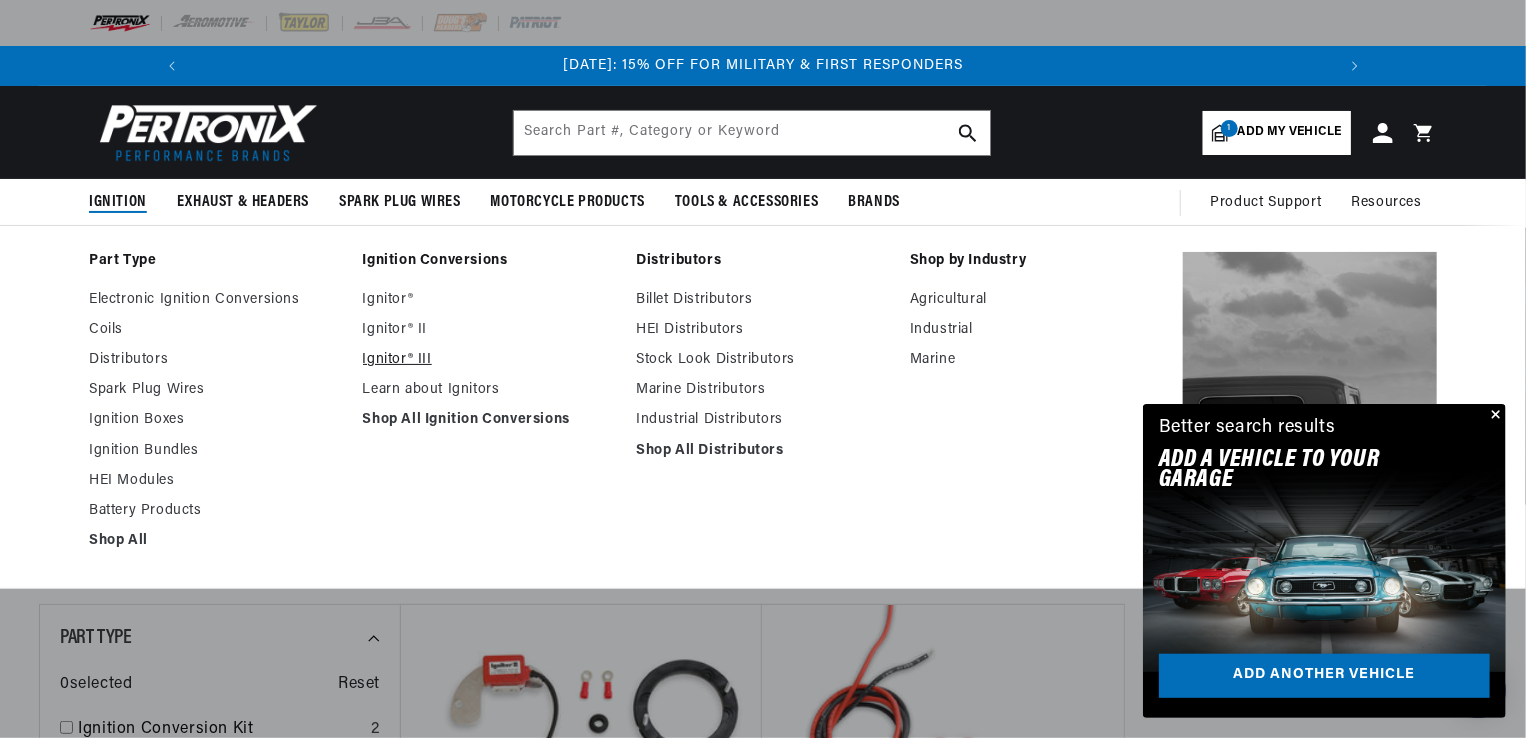 click on "Ignitor® III" at bounding box center [490, 360] 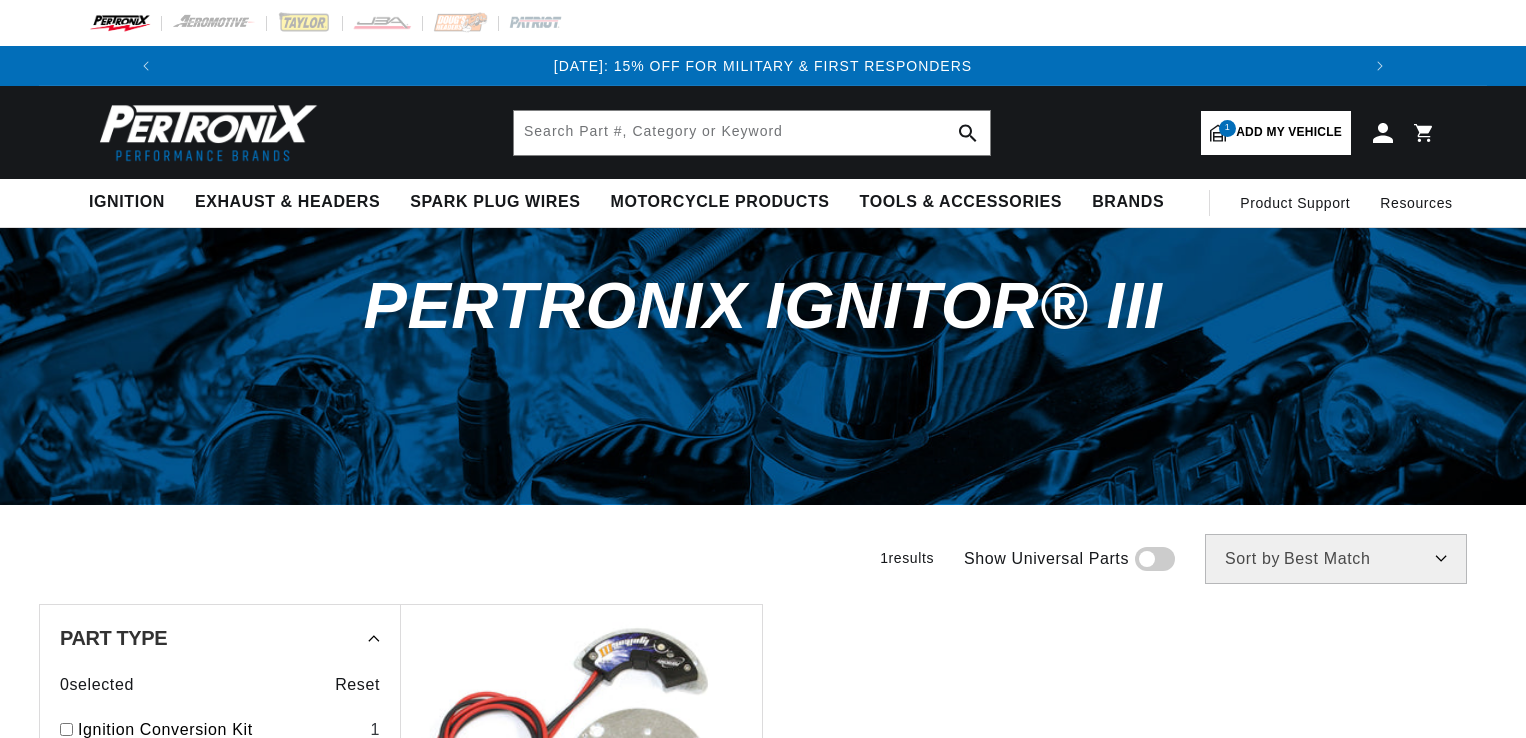 scroll, scrollTop: 0, scrollLeft: 0, axis: both 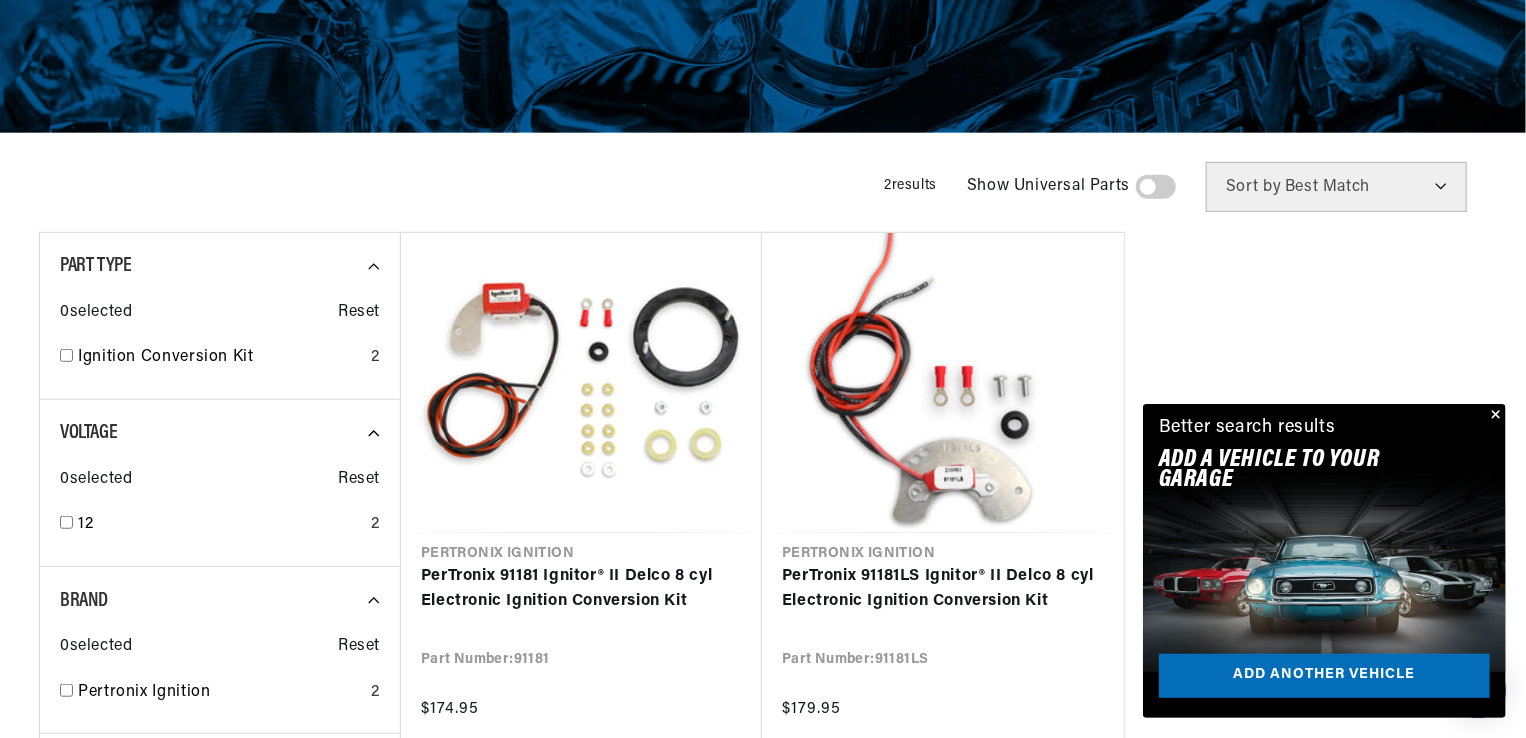click at bounding box center [1156, 187] 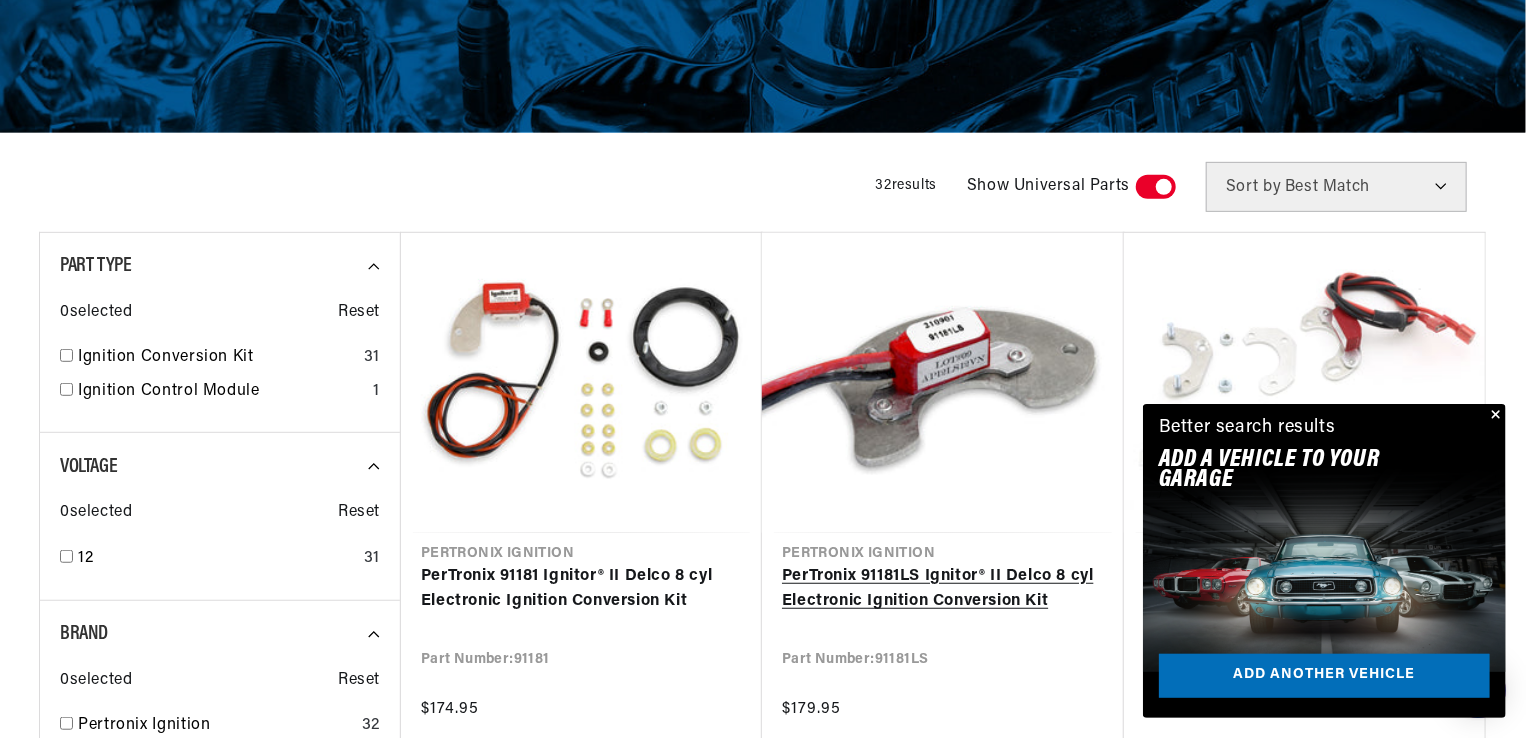 scroll, scrollTop: 0, scrollLeft: 1180, axis: horizontal 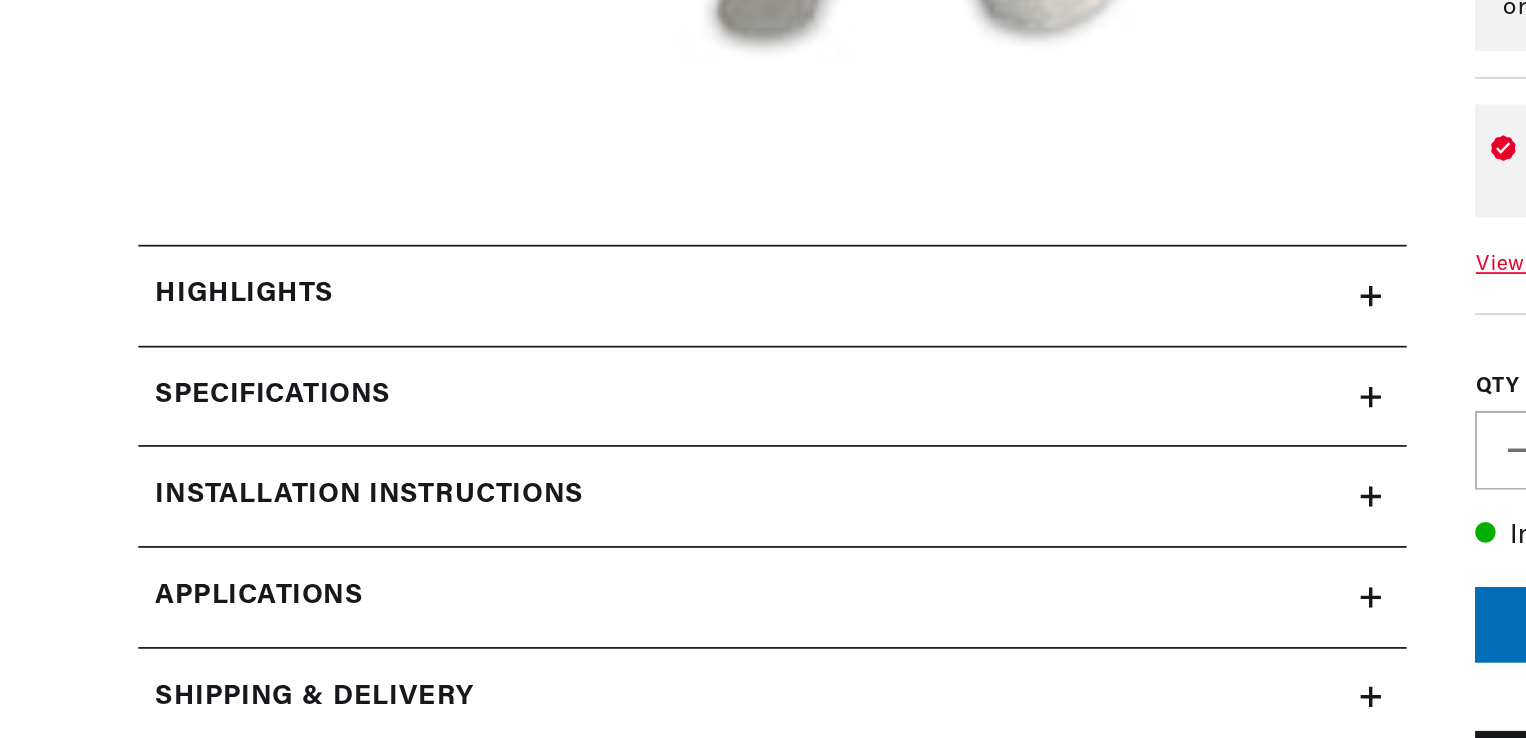 click 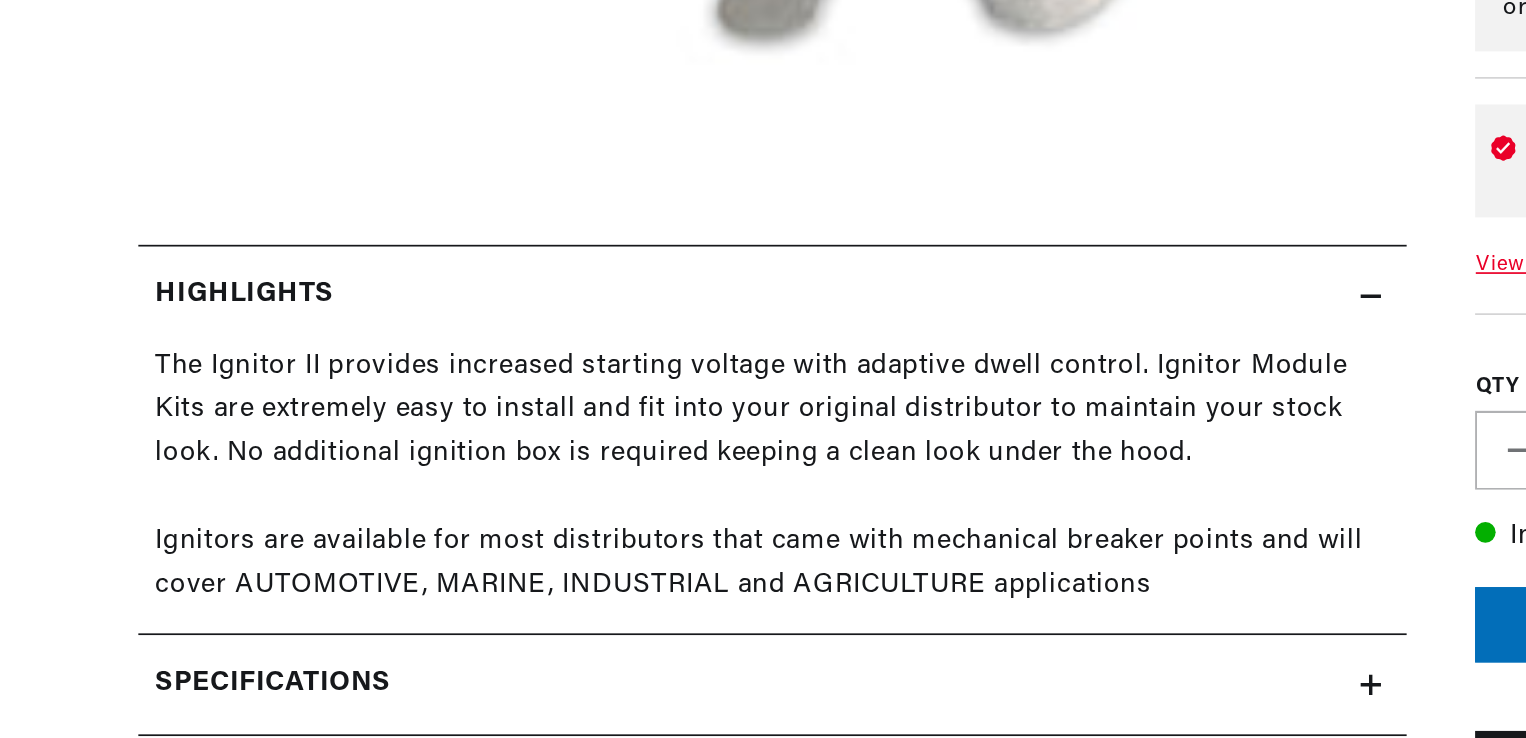 scroll, scrollTop: 0, scrollLeft: 1180, axis: horizontal 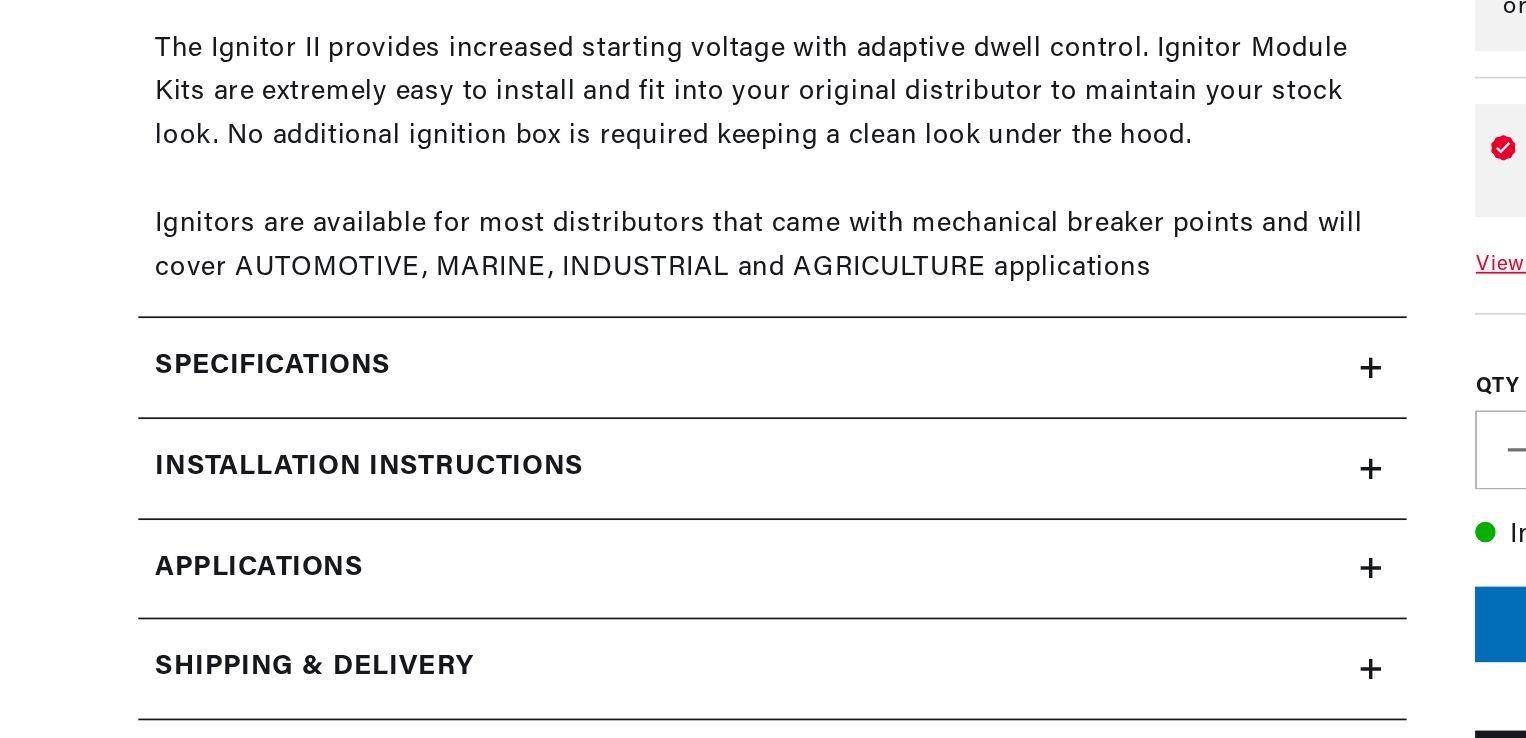 click 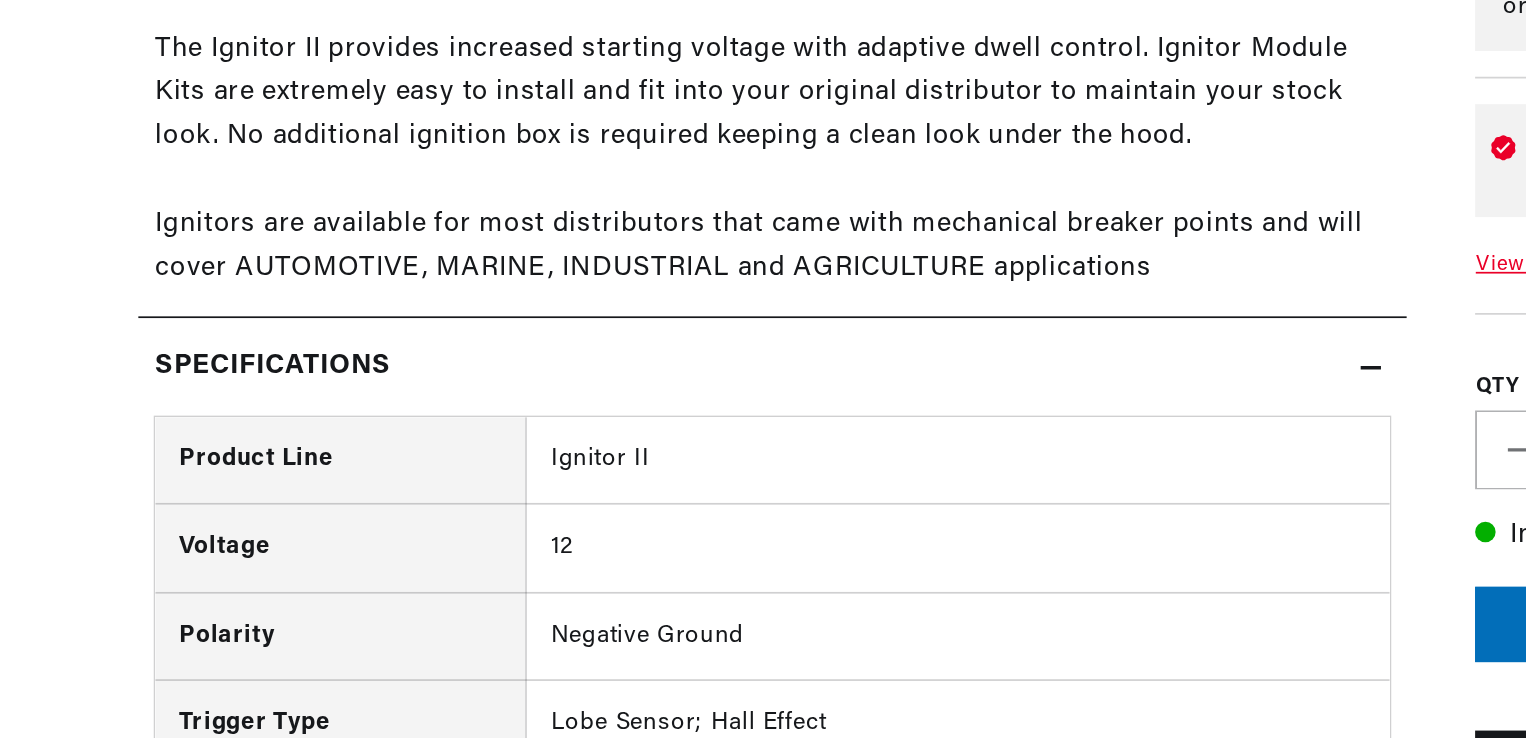 scroll, scrollTop: 0, scrollLeft: 2359, axis: horizontal 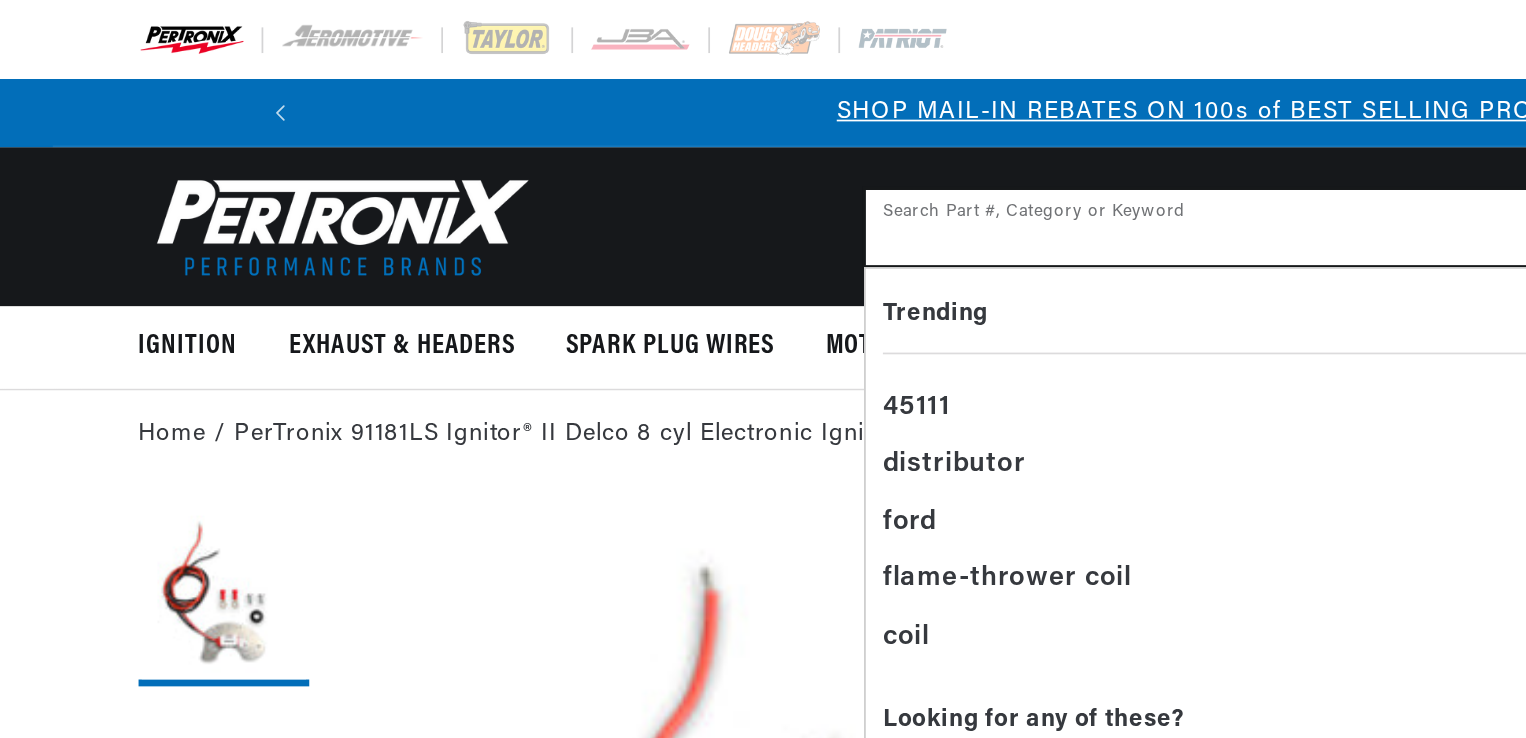 click at bounding box center (752, 133) 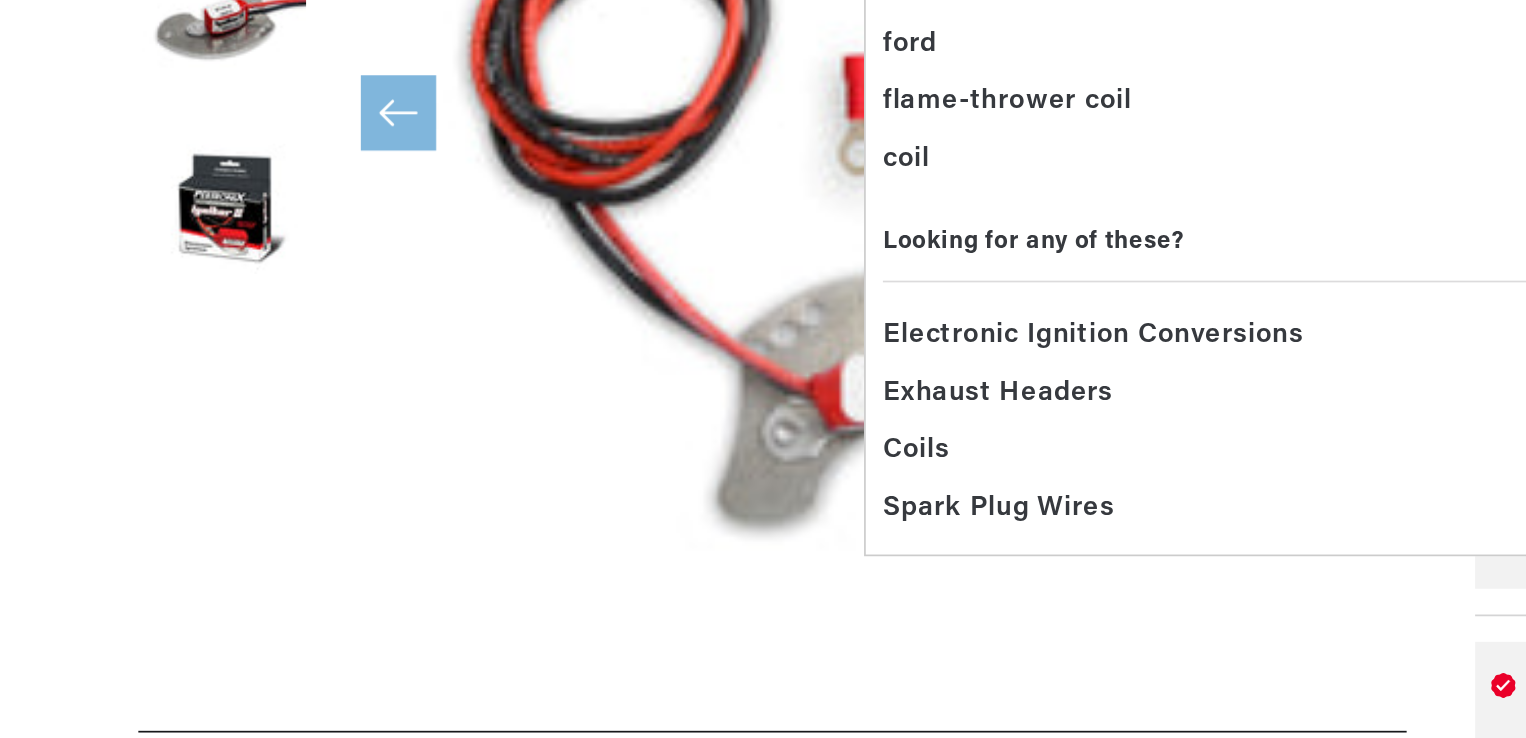 click on "Open media 1 in modal" at bounding box center (199, 570) 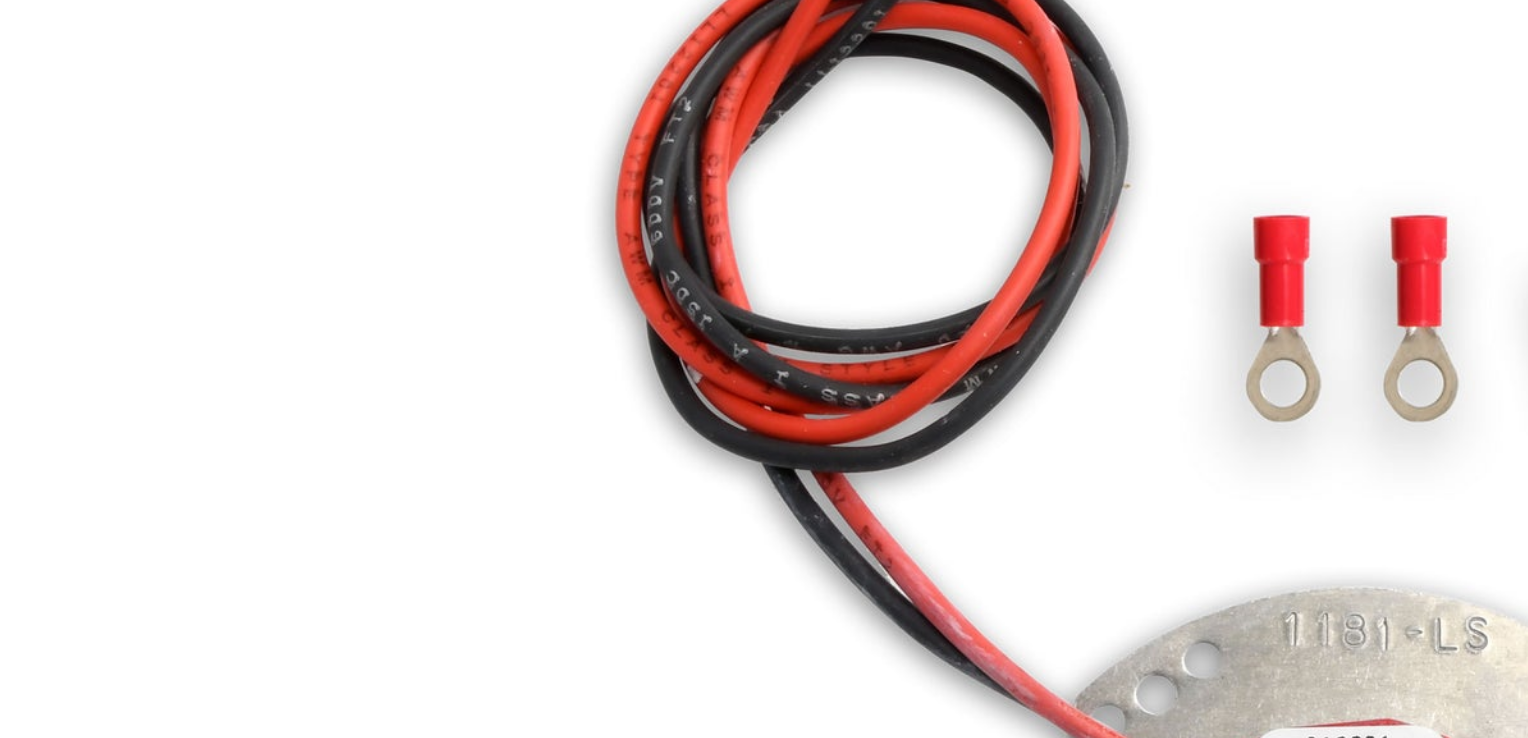 scroll, scrollTop: 0, scrollLeft: 1180, axis: horizontal 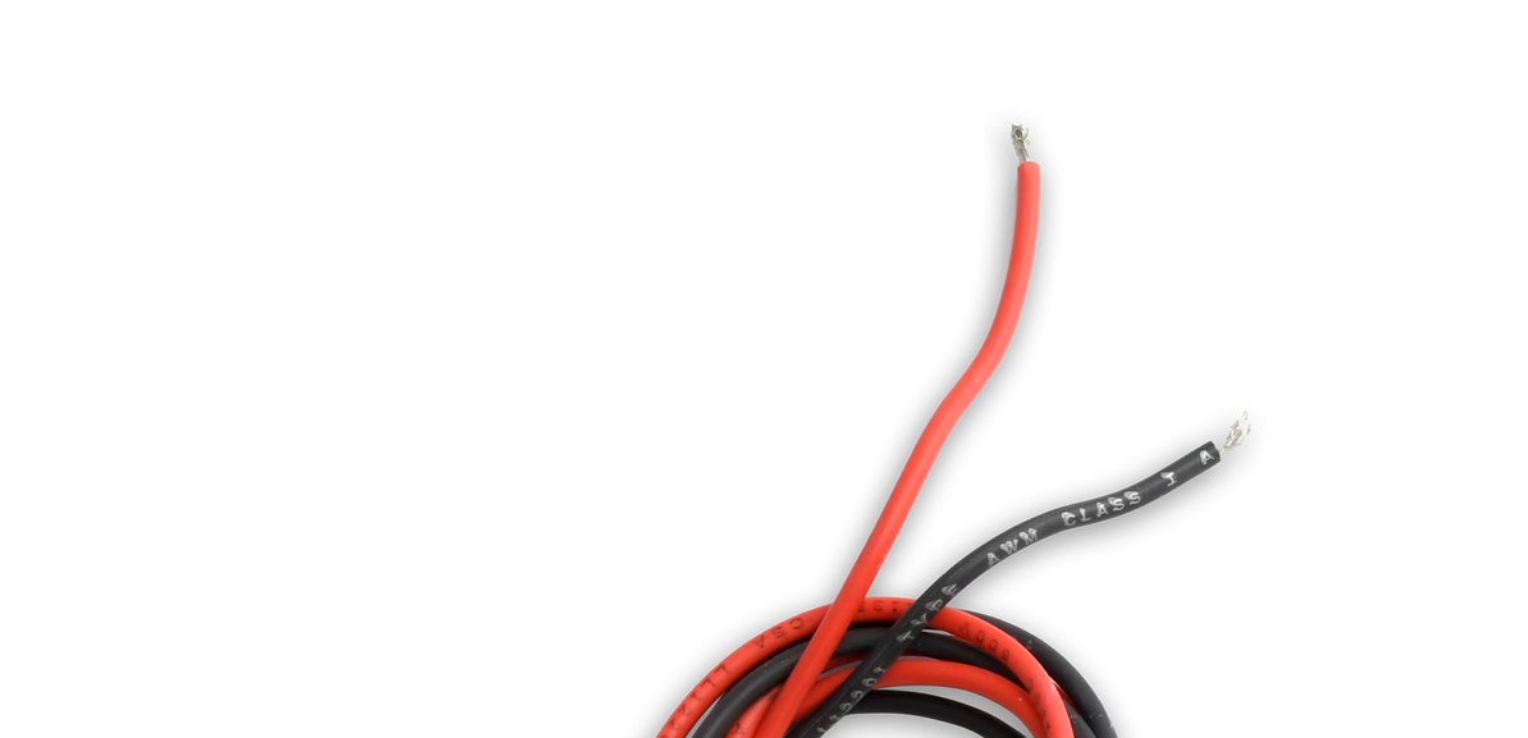 click at bounding box center [764, 369] 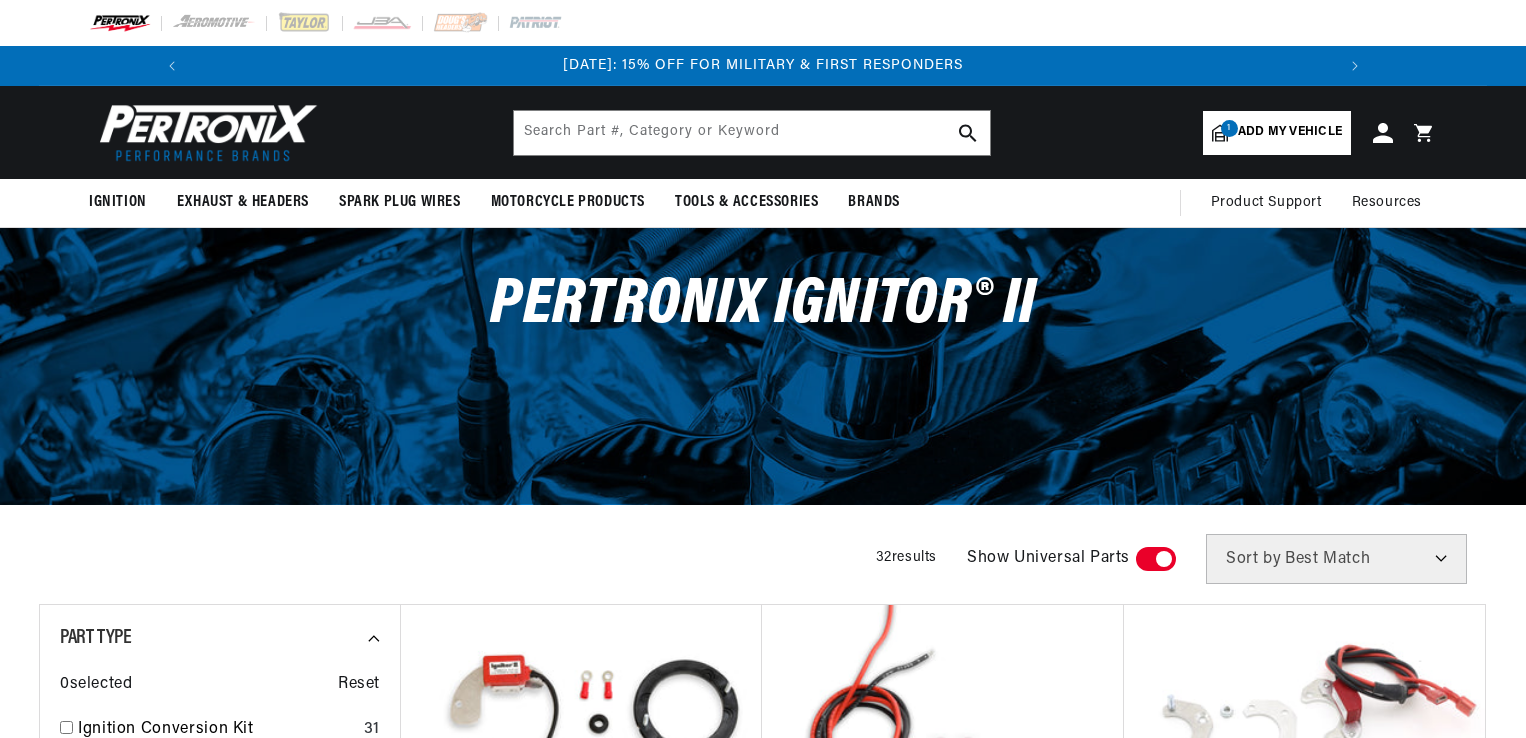 scroll, scrollTop: 372, scrollLeft: 0, axis: vertical 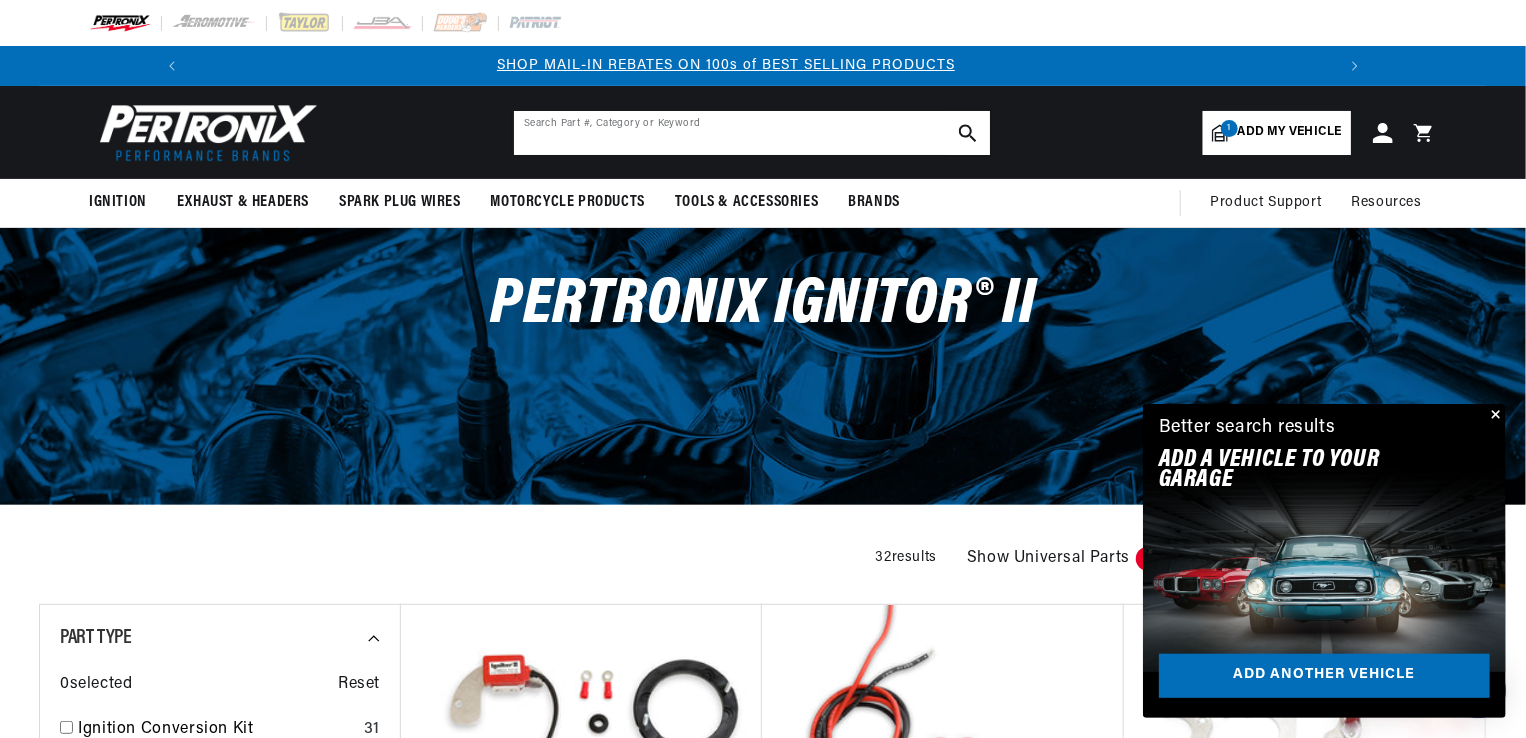 click at bounding box center [752, 133] 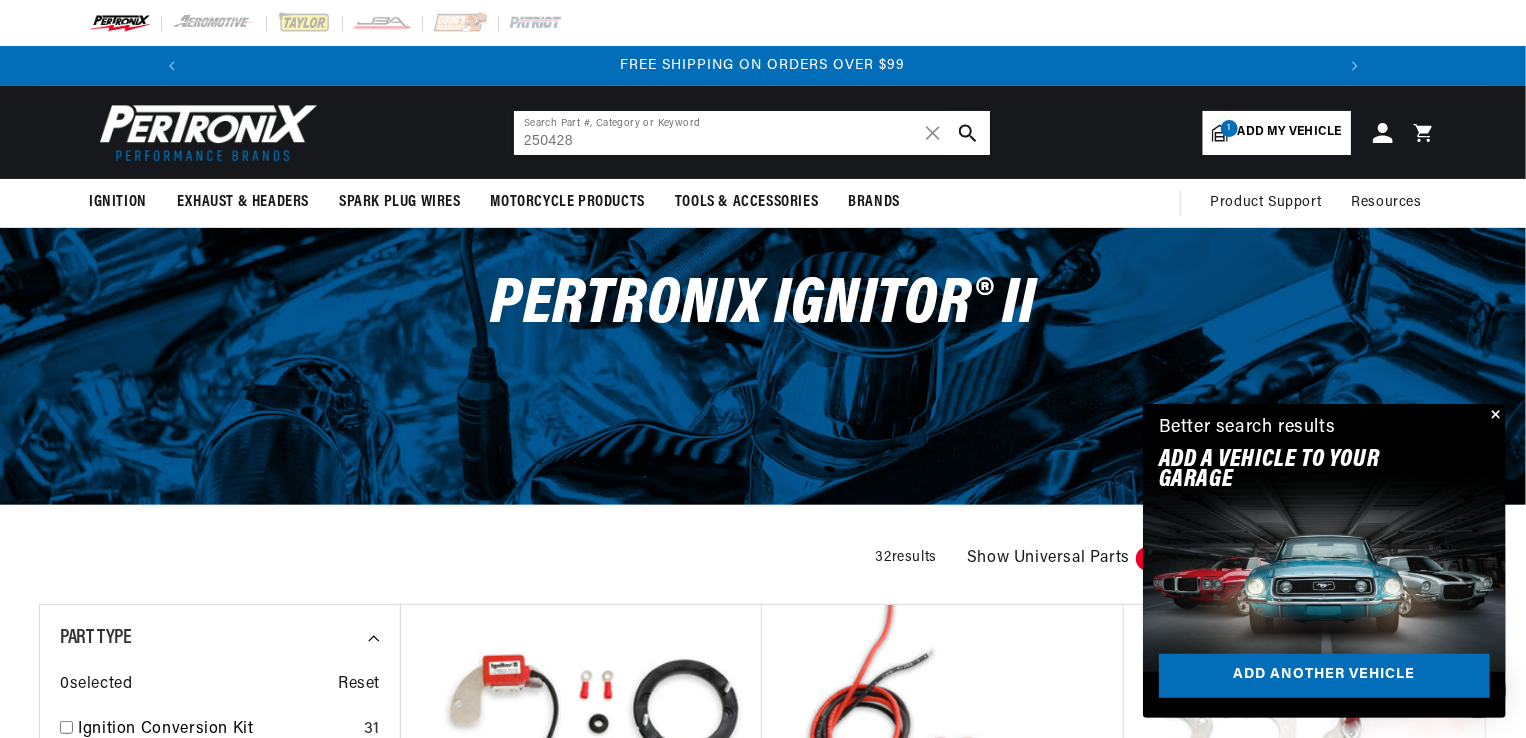 scroll, scrollTop: 0, scrollLeft: 2362, axis: horizontal 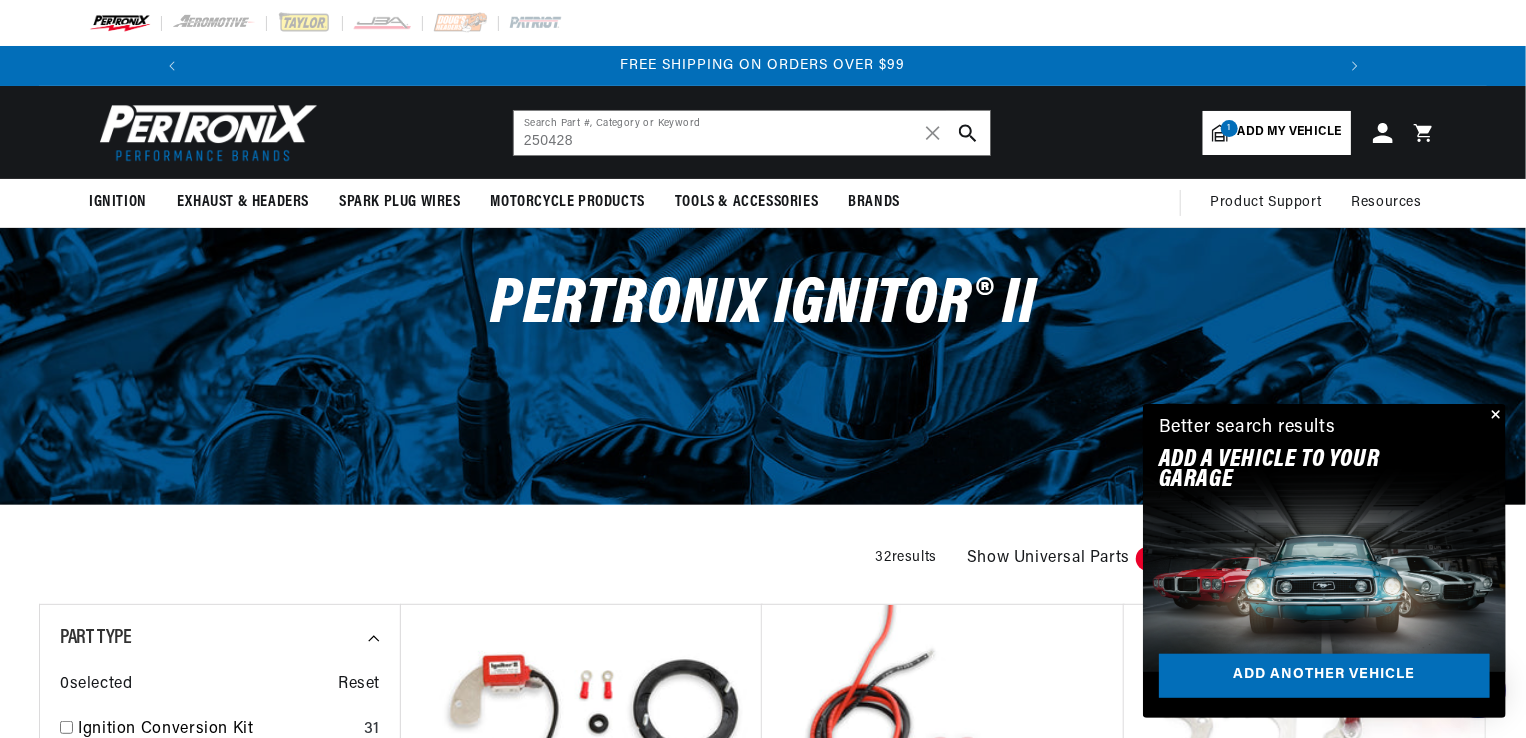 click at bounding box center (968, 133) 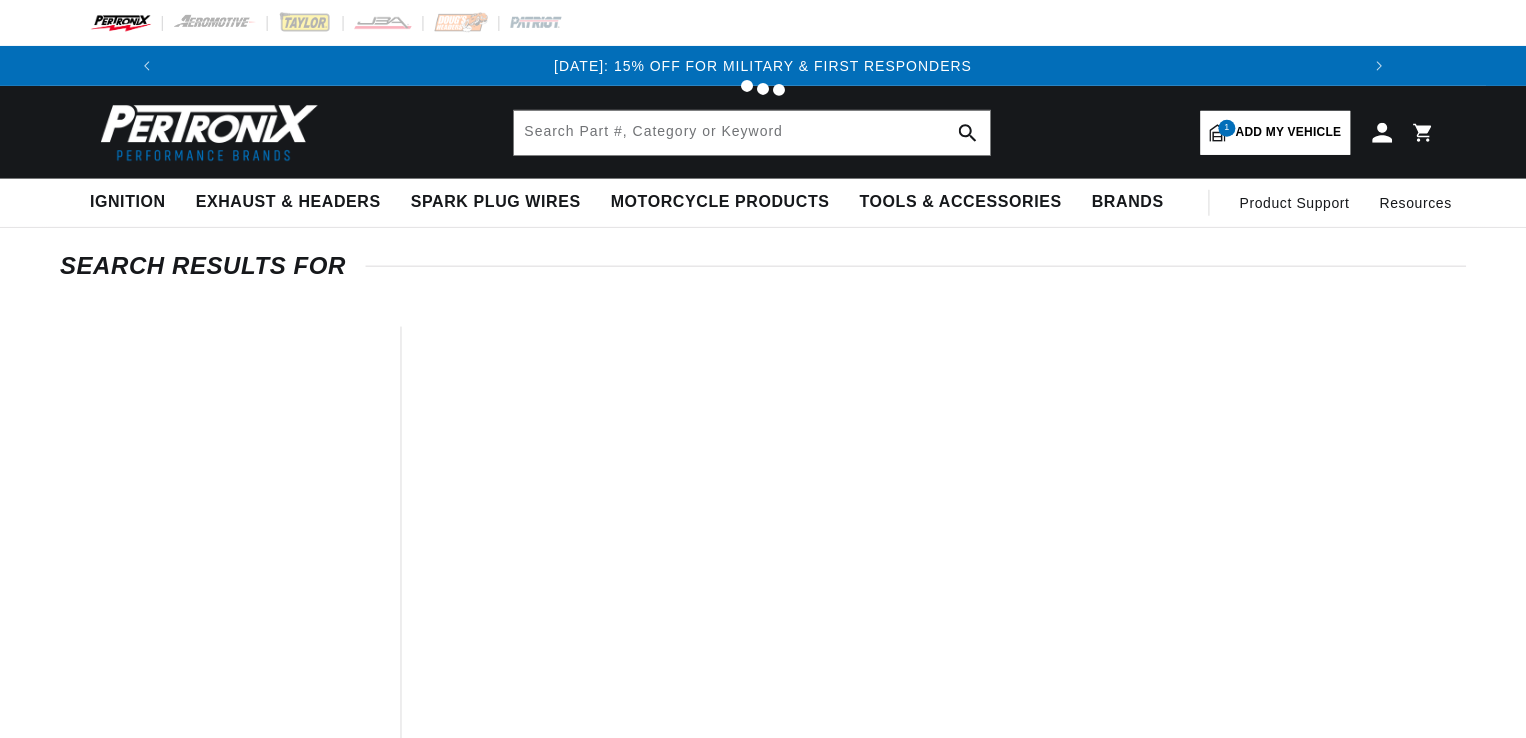 scroll, scrollTop: 0, scrollLeft: 0, axis: both 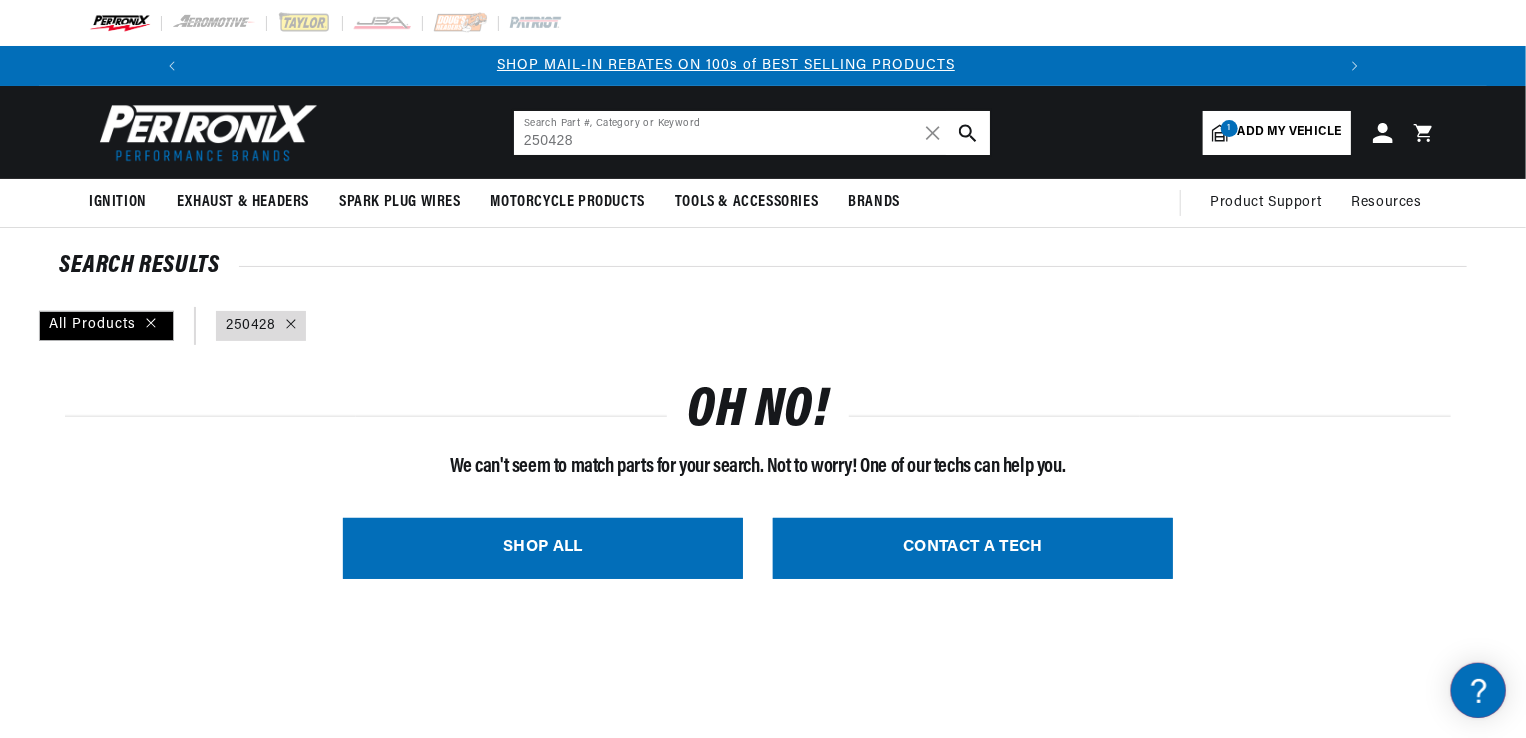 click on "250428" at bounding box center [752, 133] 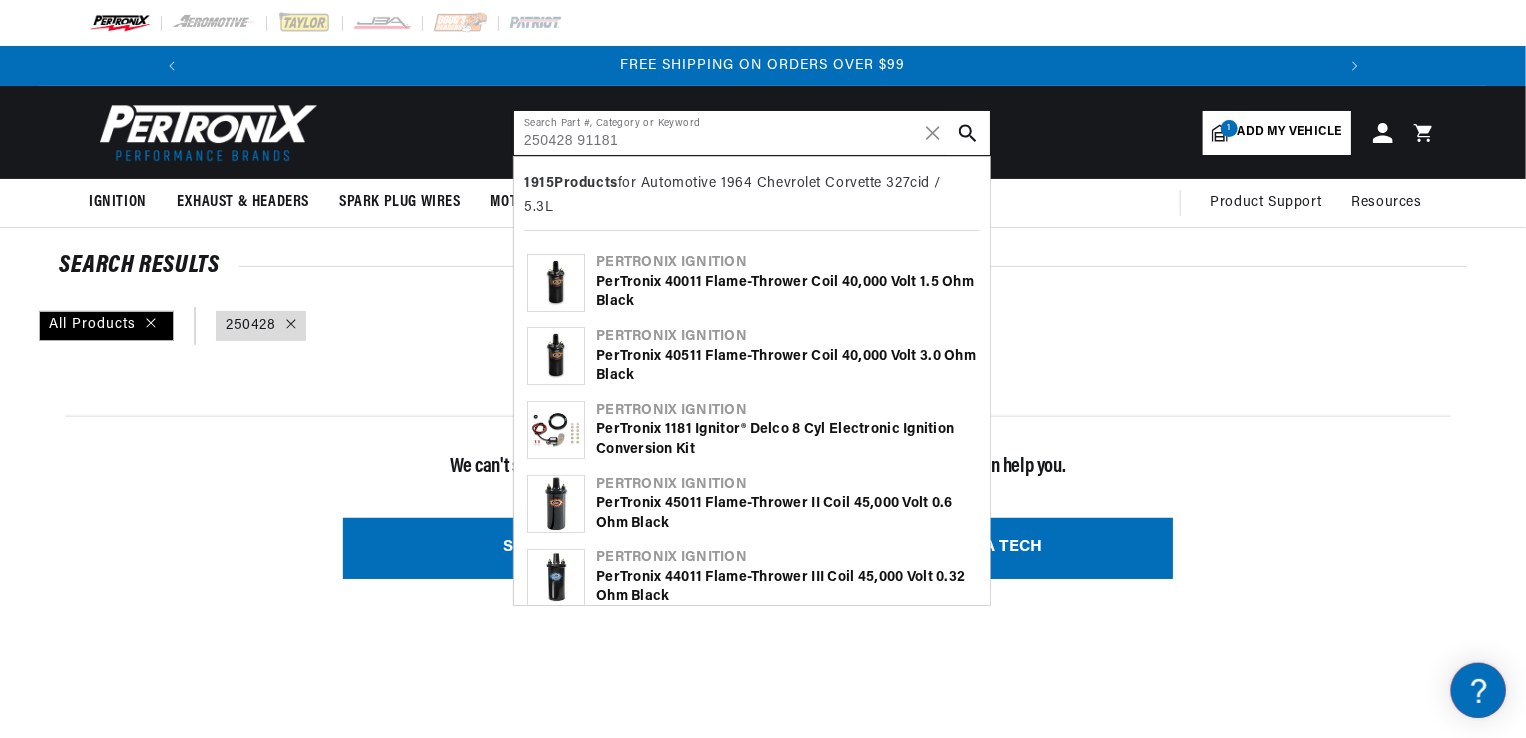 scroll, scrollTop: 0, scrollLeft: 2362, axis: horizontal 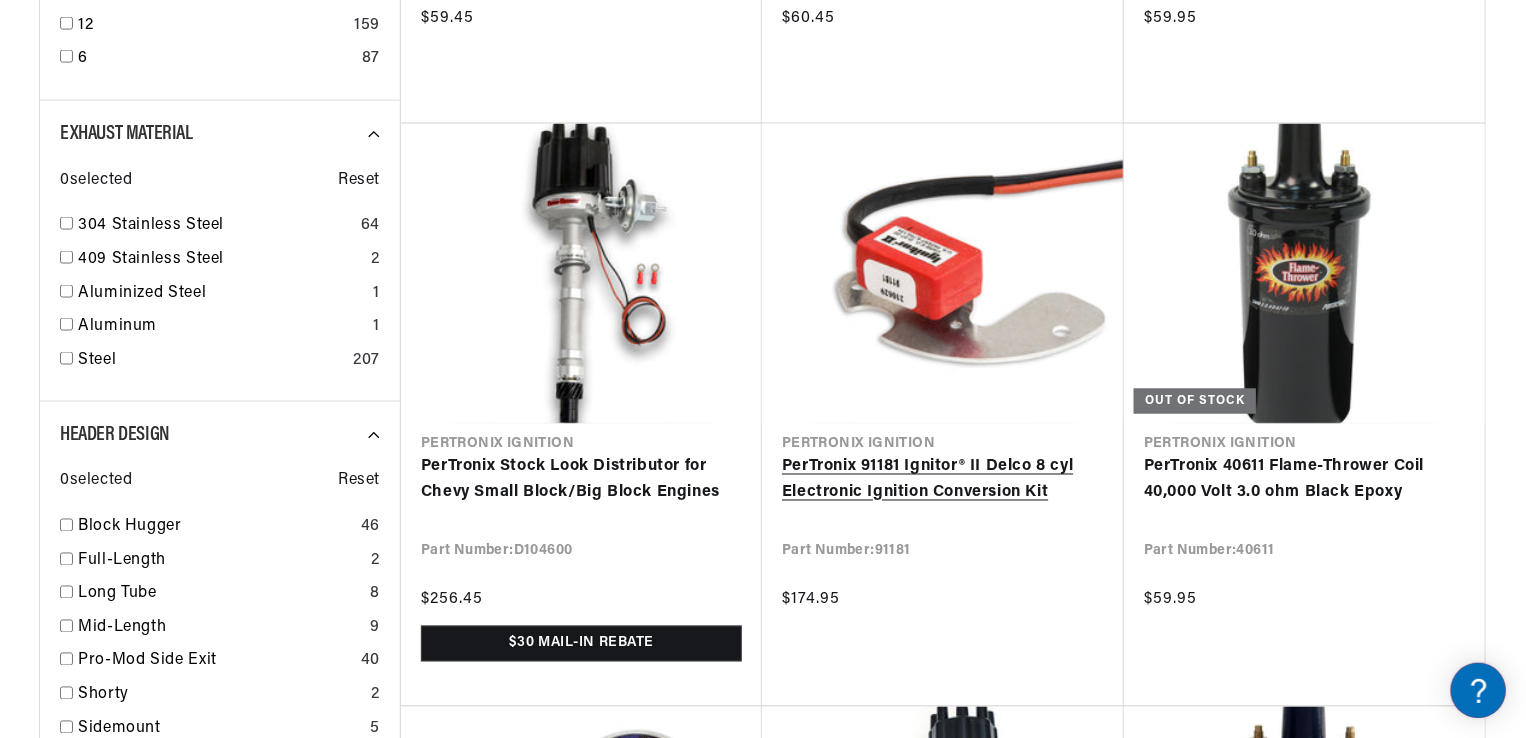 click on "PerTronix 91181 Ignitor® II Delco 8 cyl Electronic Ignition Conversion Kit" at bounding box center [943, 480] 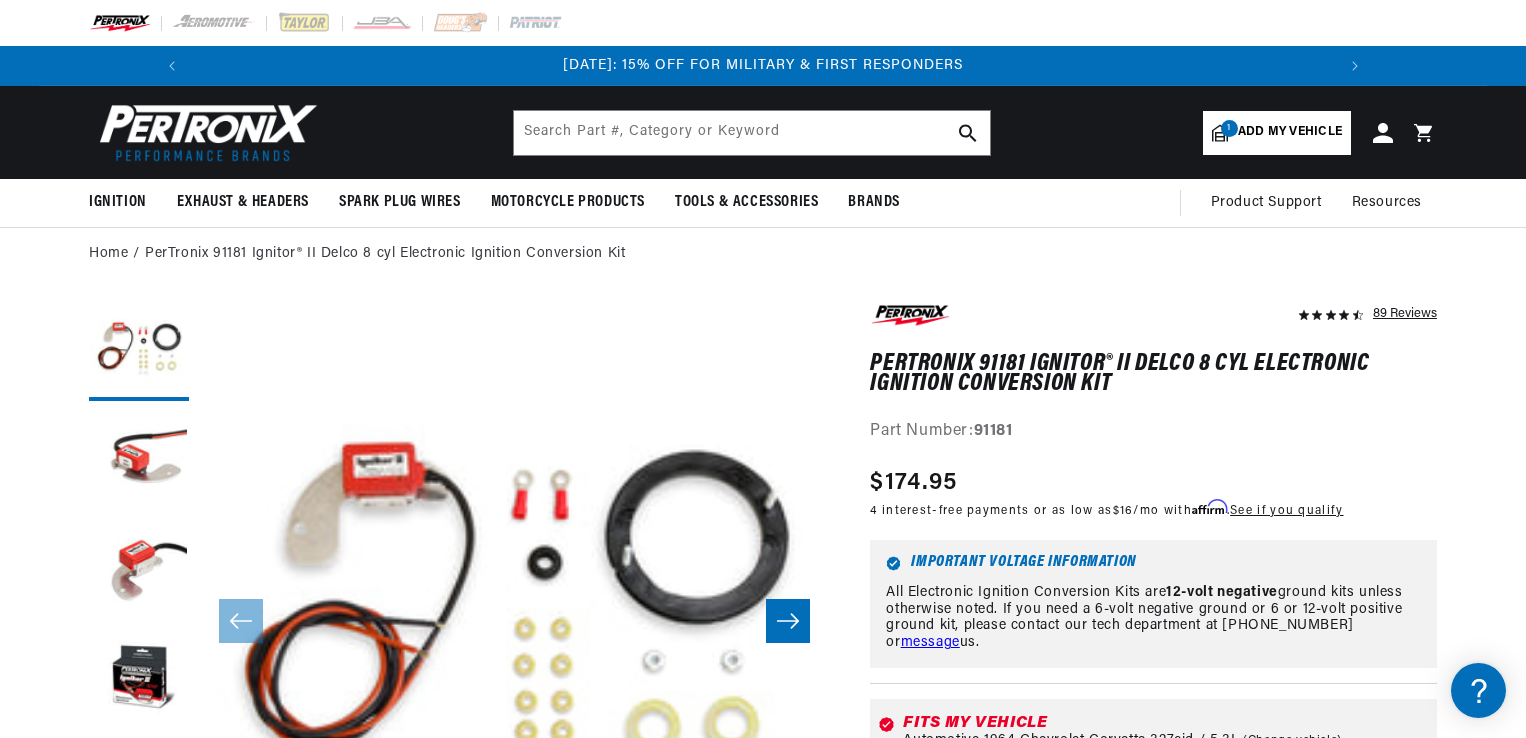 scroll, scrollTop: 0, scrollLeft: 0, axis: both 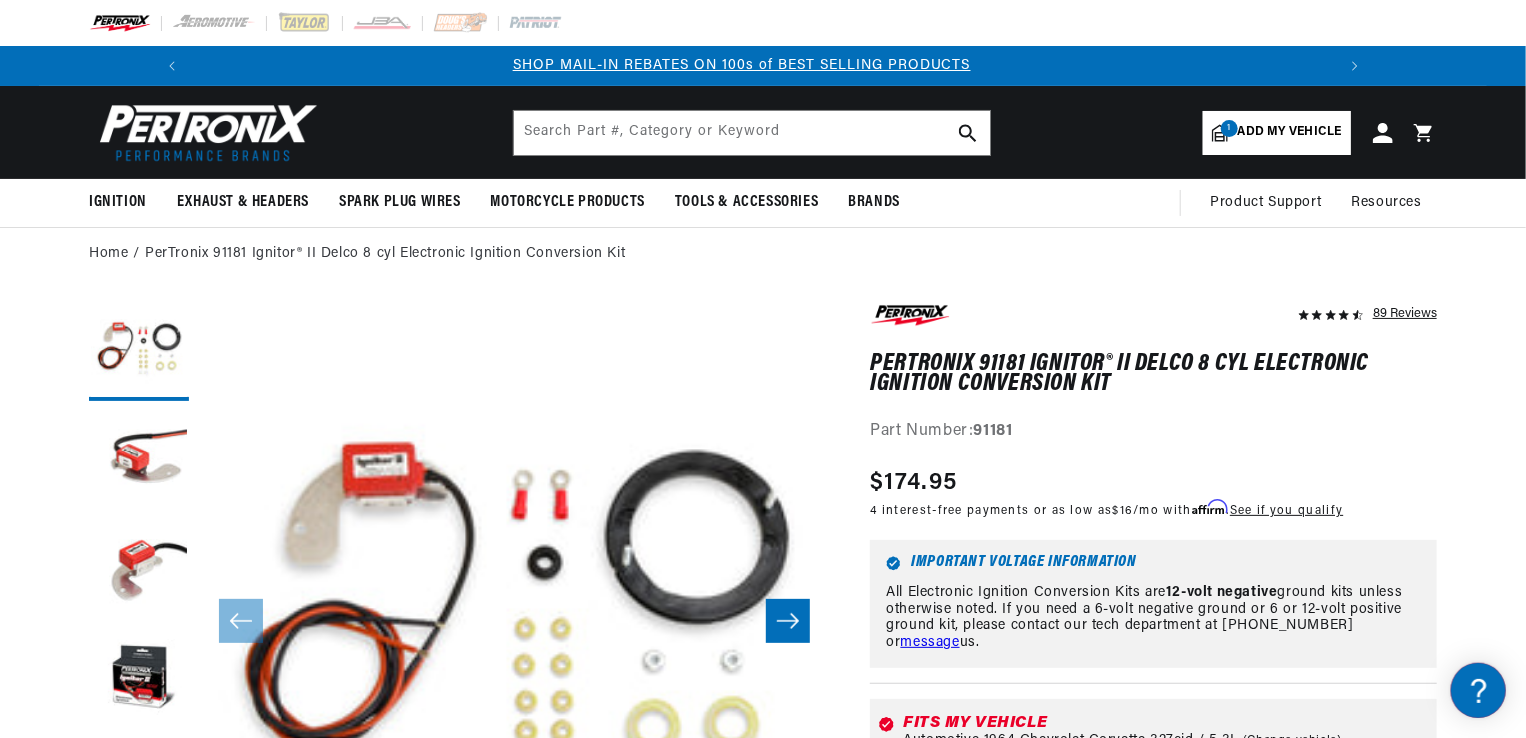 drag, startPoint x: 0, startPoint y: 0, endPoint x: 947, endPoint y: 249, distance: 979.1884 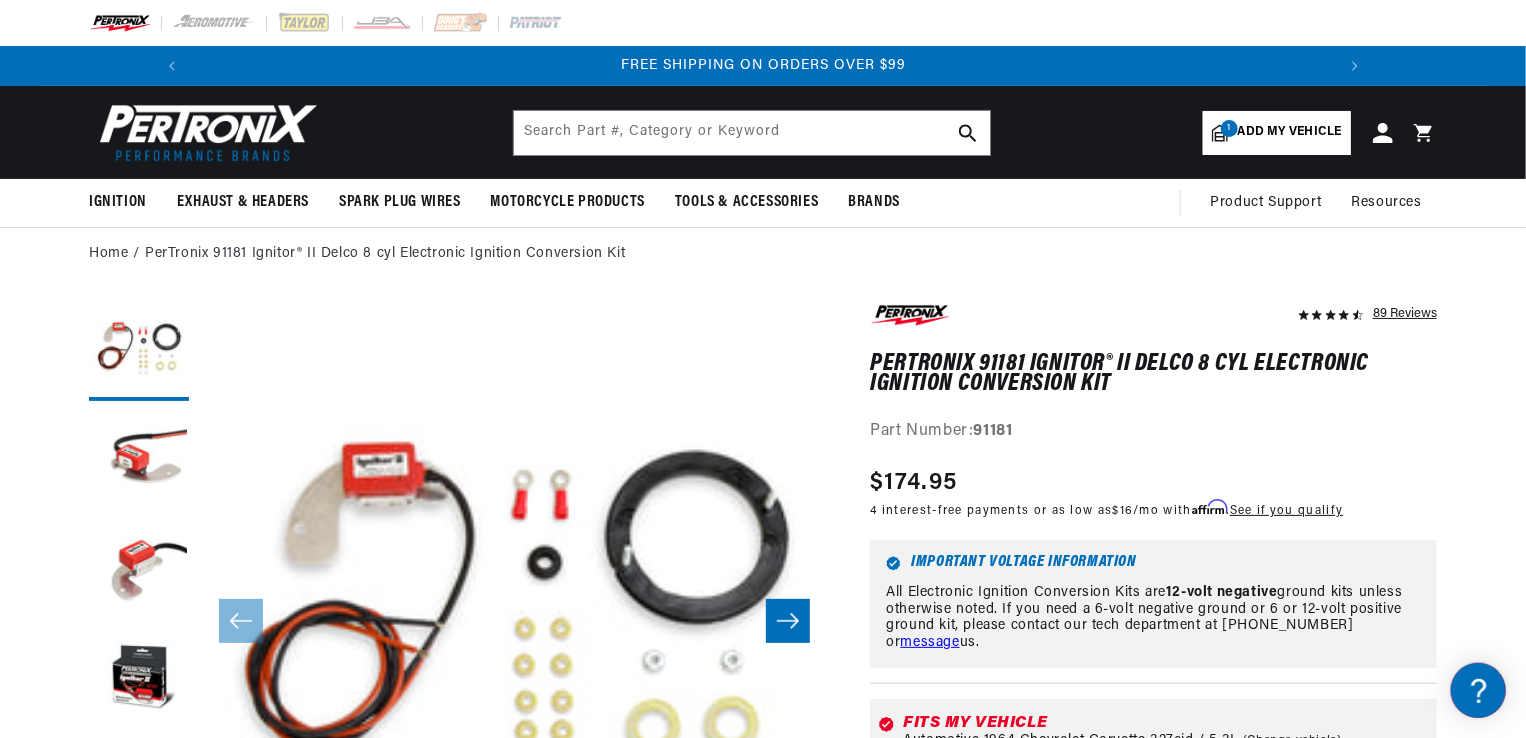 scroll, scrollTop: 0, scrollLeft: 2362, axis: horizontal 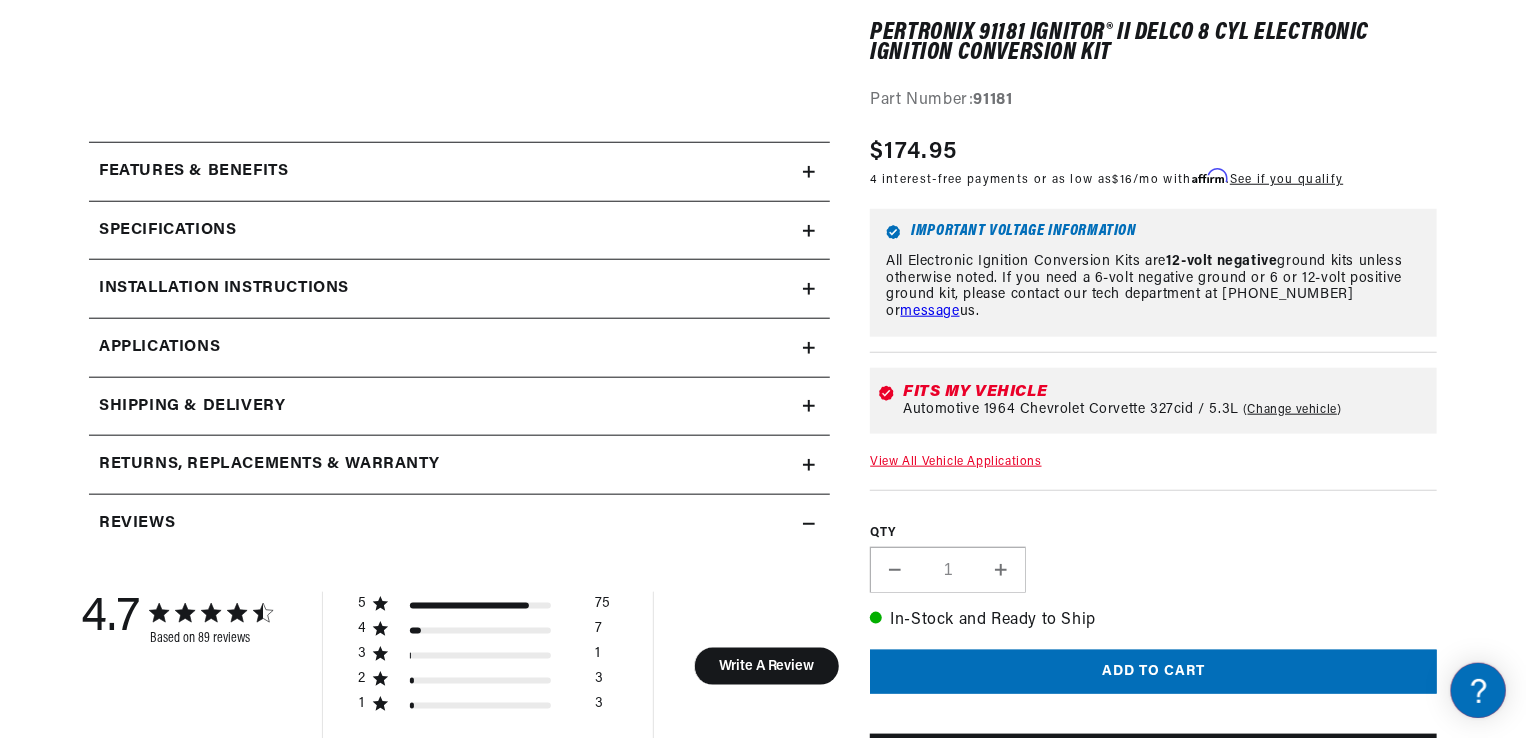 click 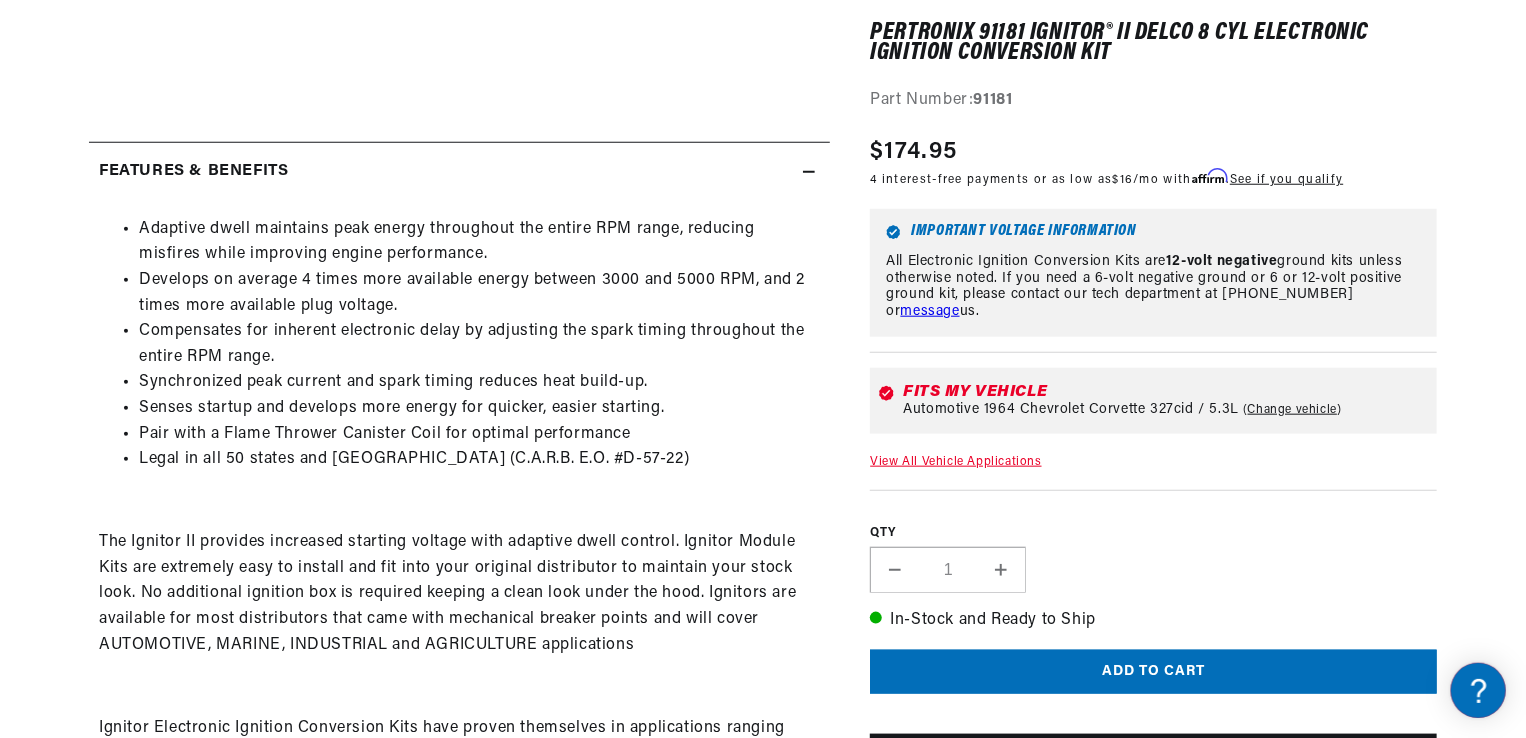 scroll, scrollTop: 0, scrollLeft: 2362, axis: horizontal 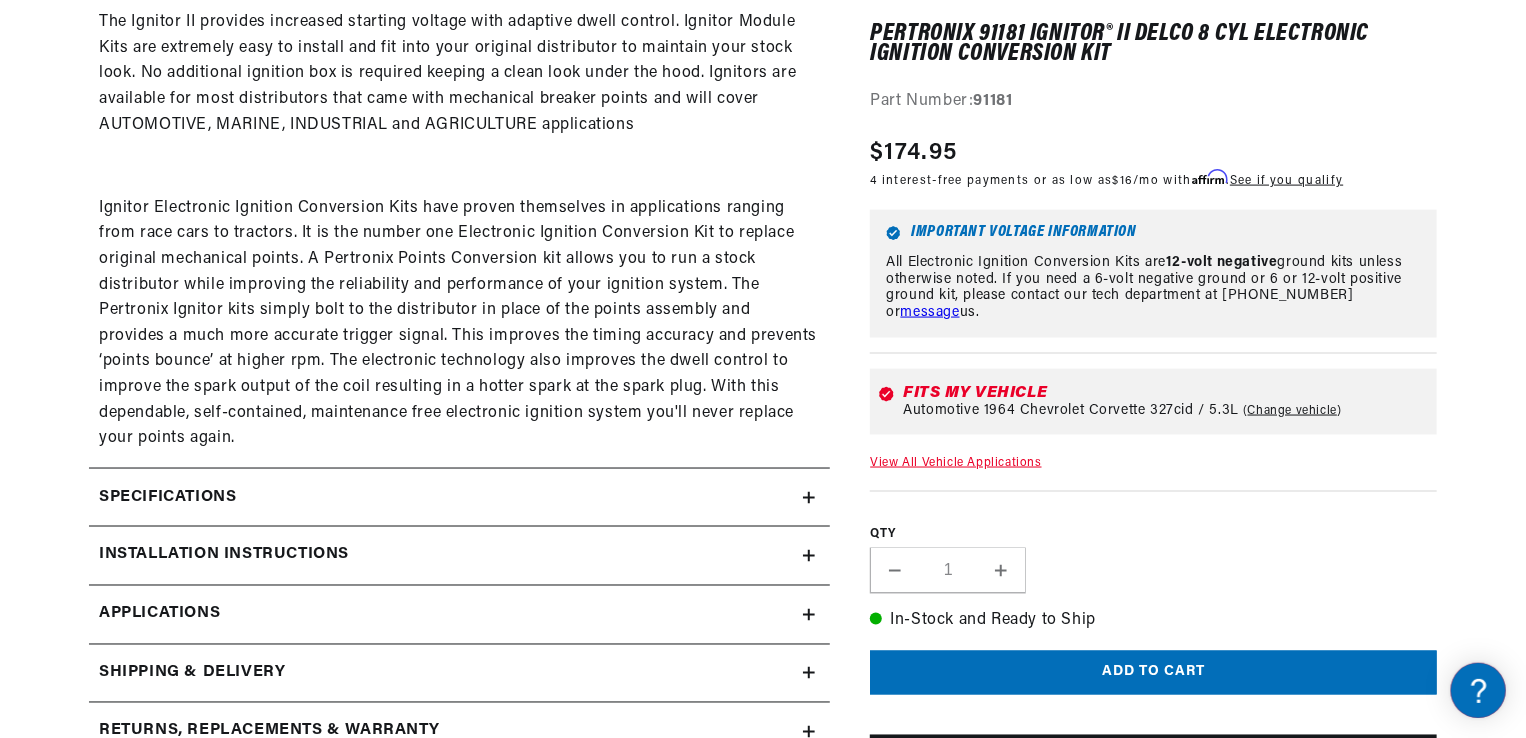 click 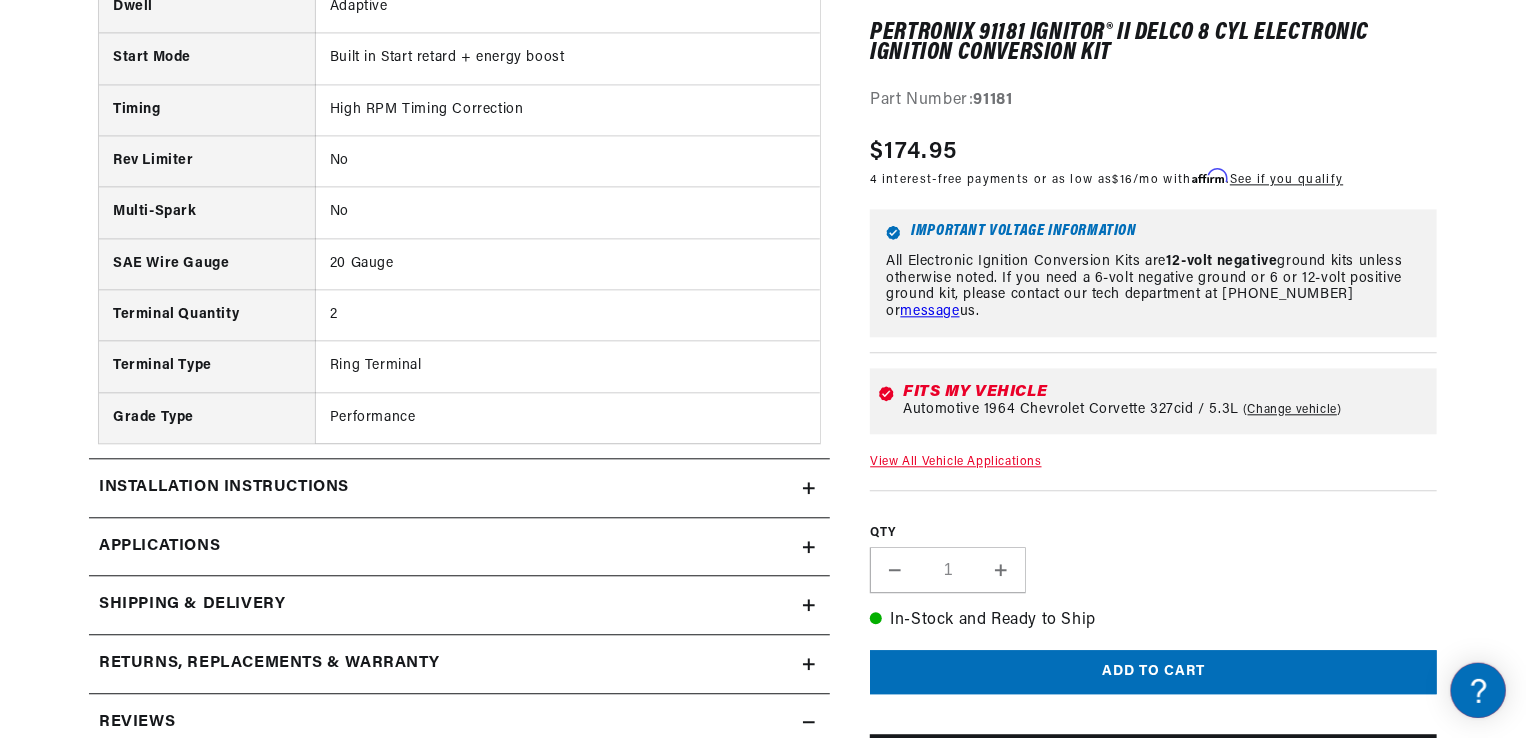 scroll, scrollTop: 2334, scrollLeft: 0, axis: vertical 